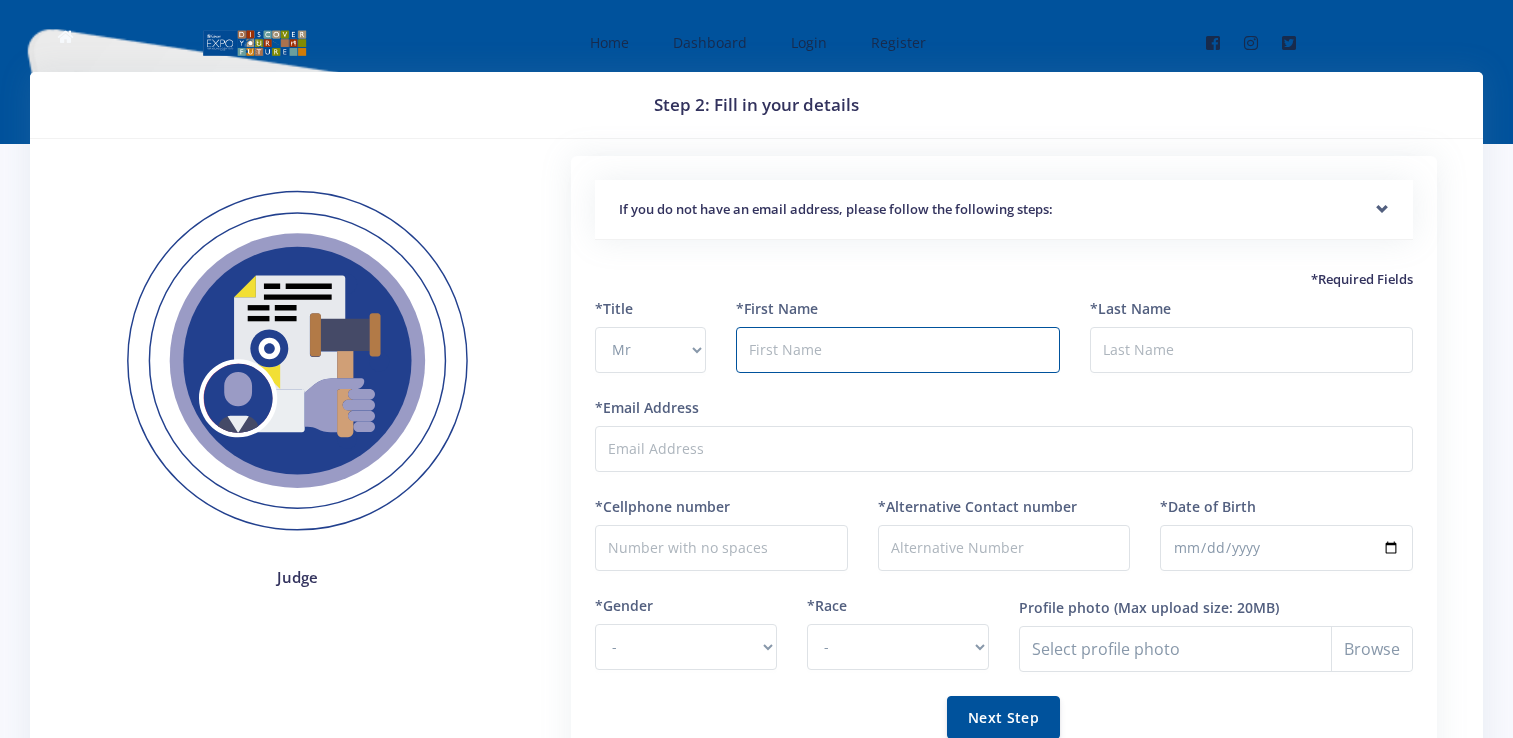 select on "Mr" 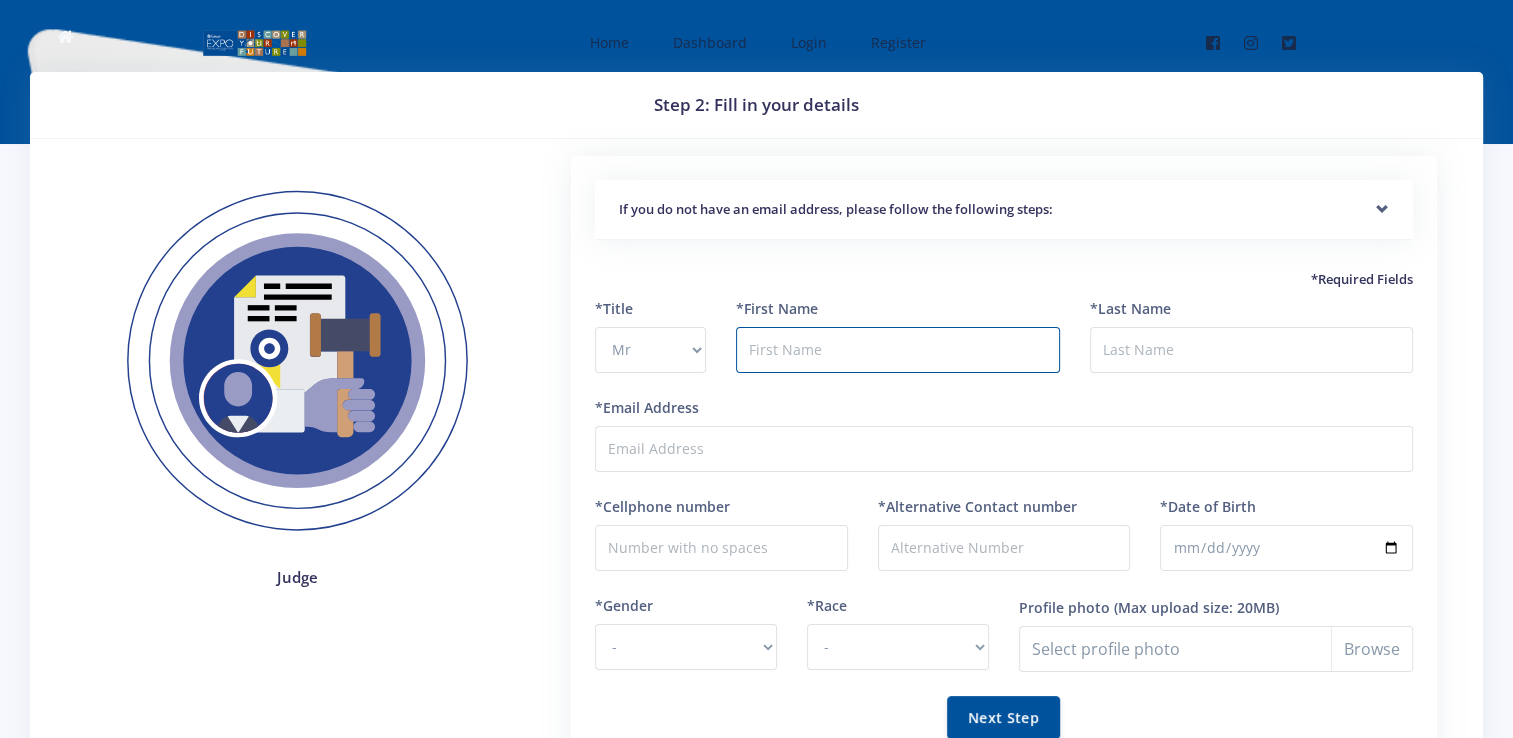 type on "Vusumuzi" 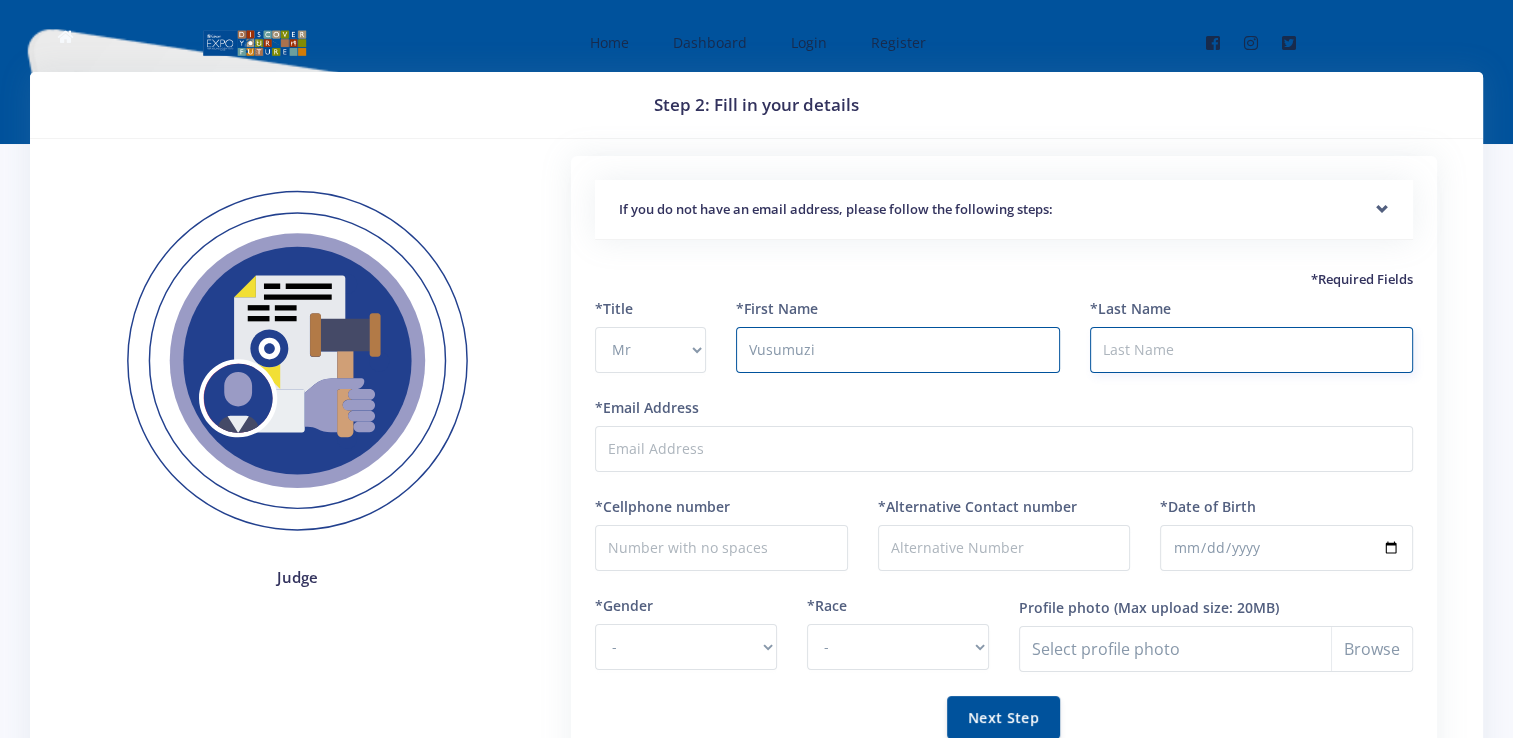 type on "Sibeko" 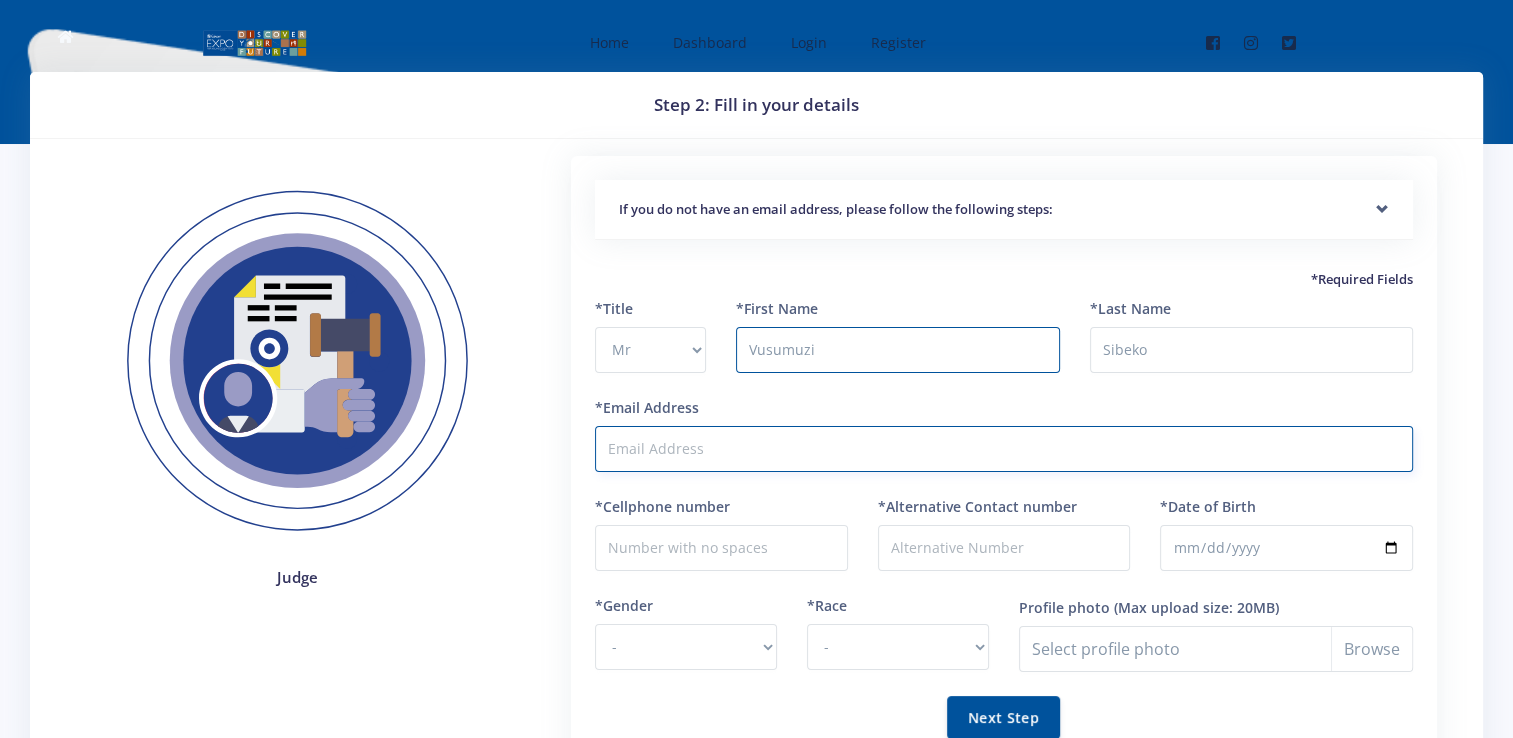 type on "sibekov@eskom.co.za" 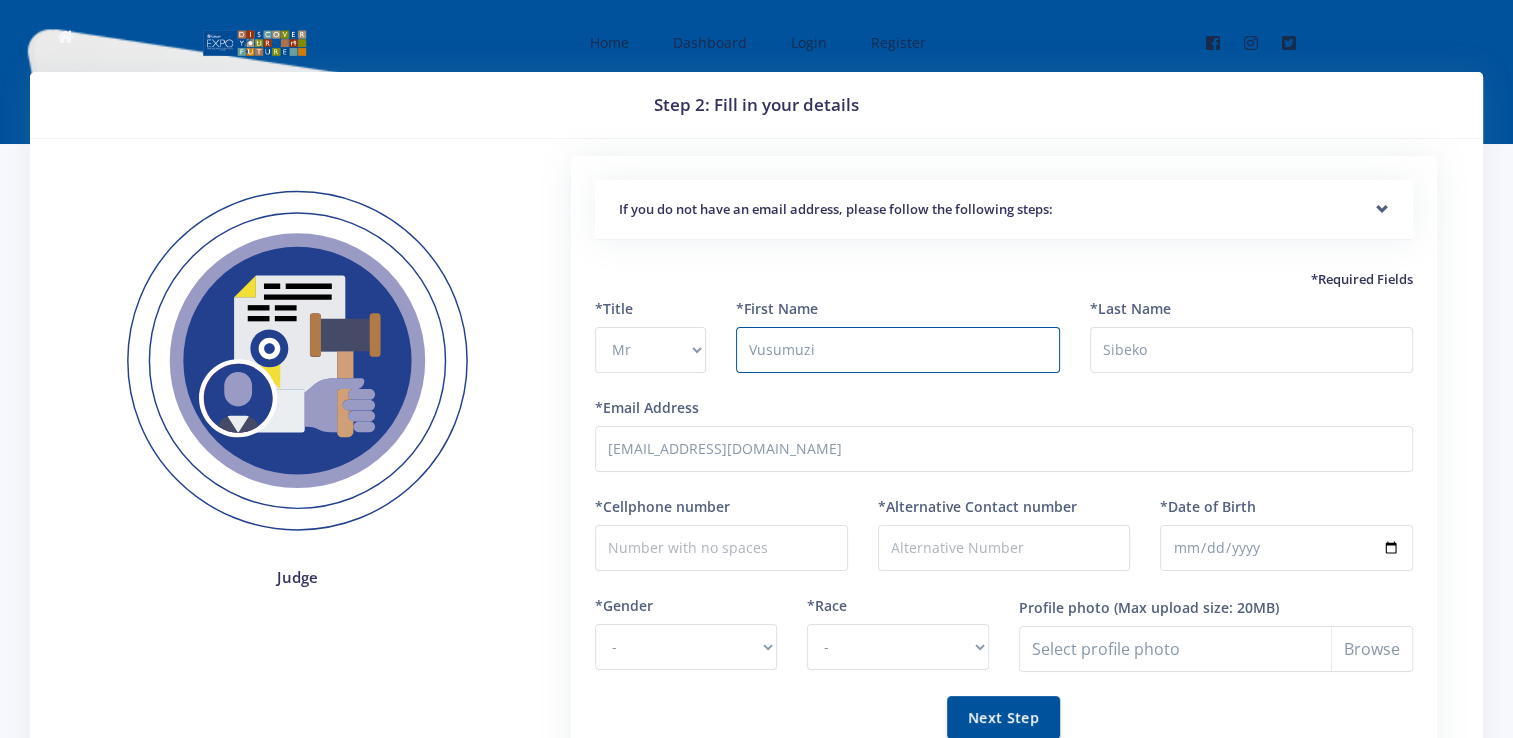 type on "0842870771" 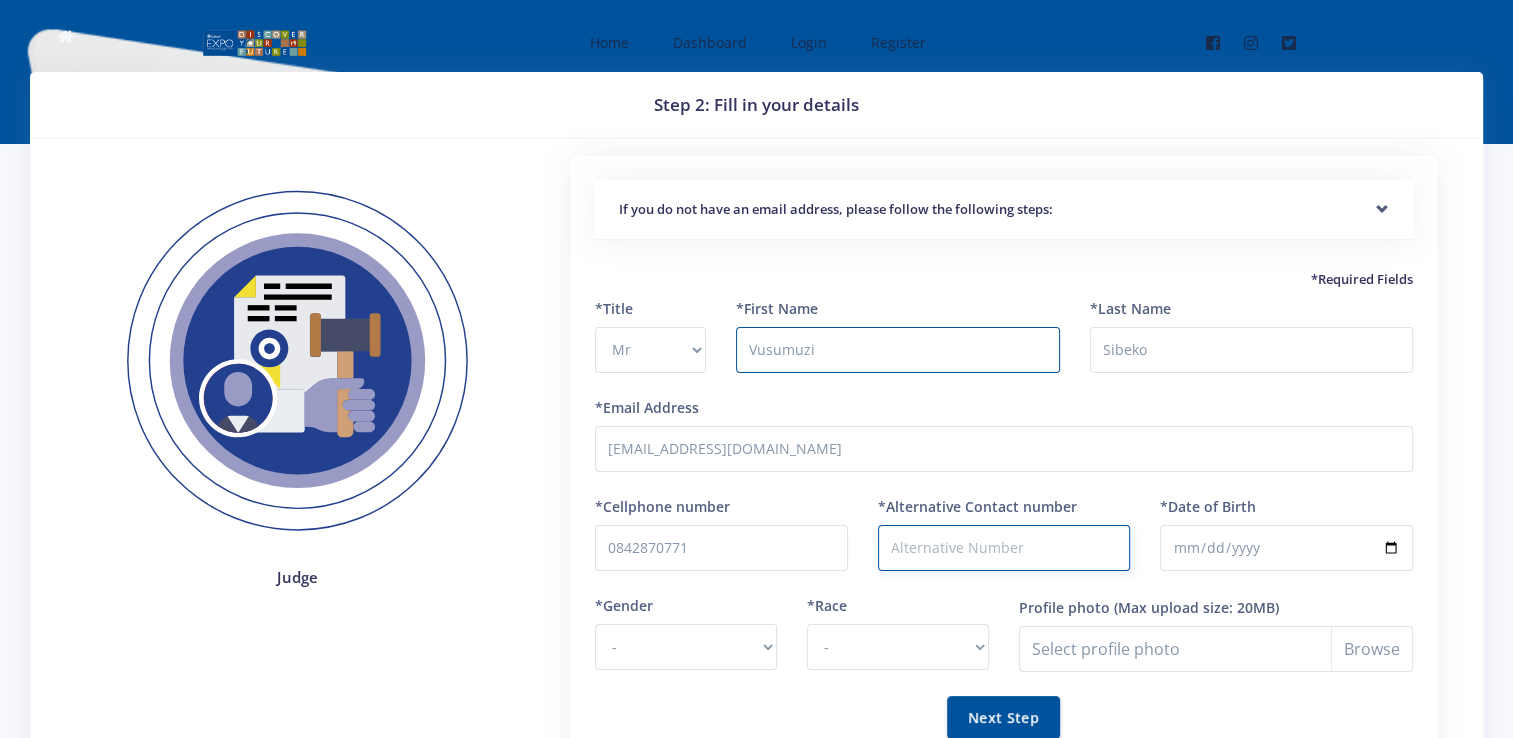 click on "*Alternative Contact number" at bounding box center [1004, 548] 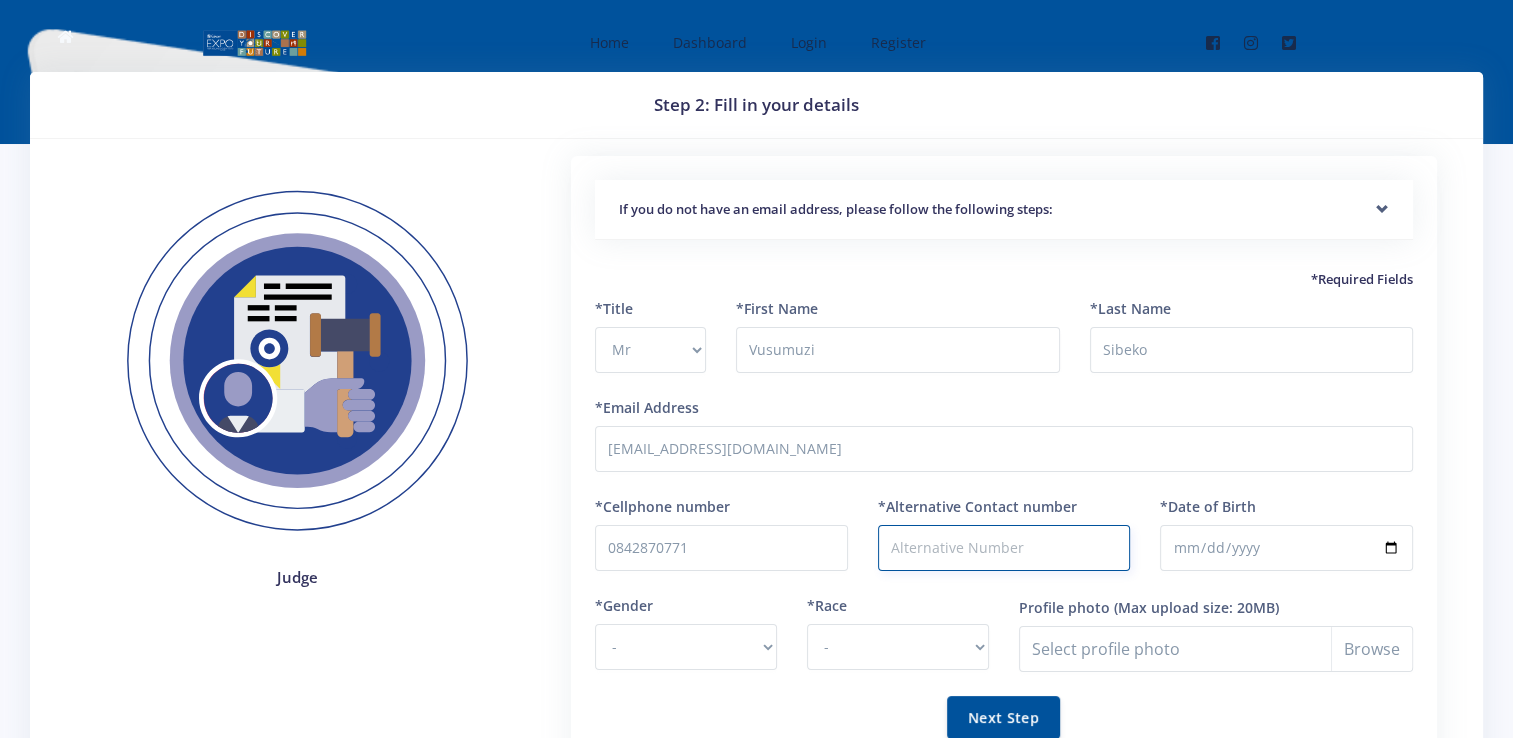 type on "0116295521" 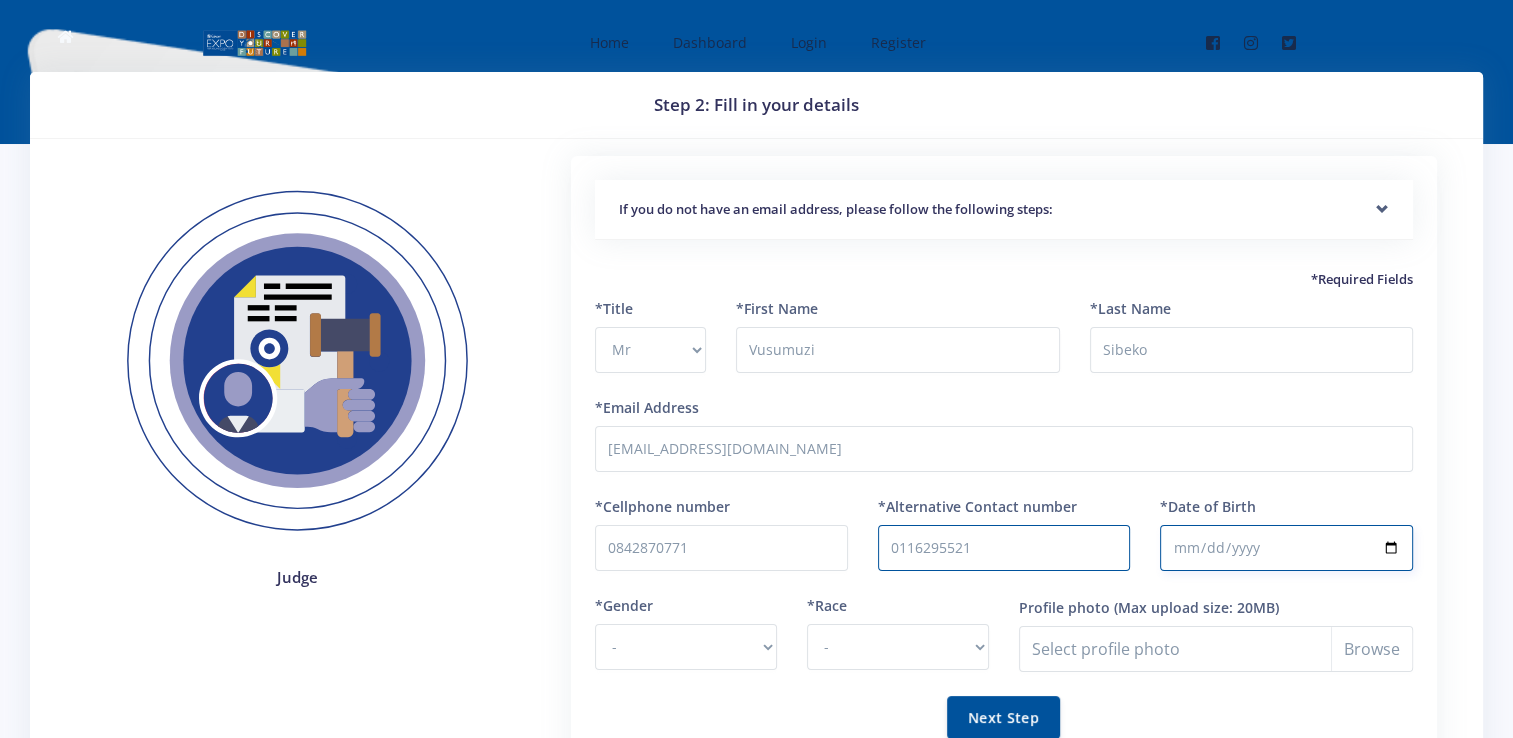 click on "*Date of Birth" at bounding box center (1286, 548) 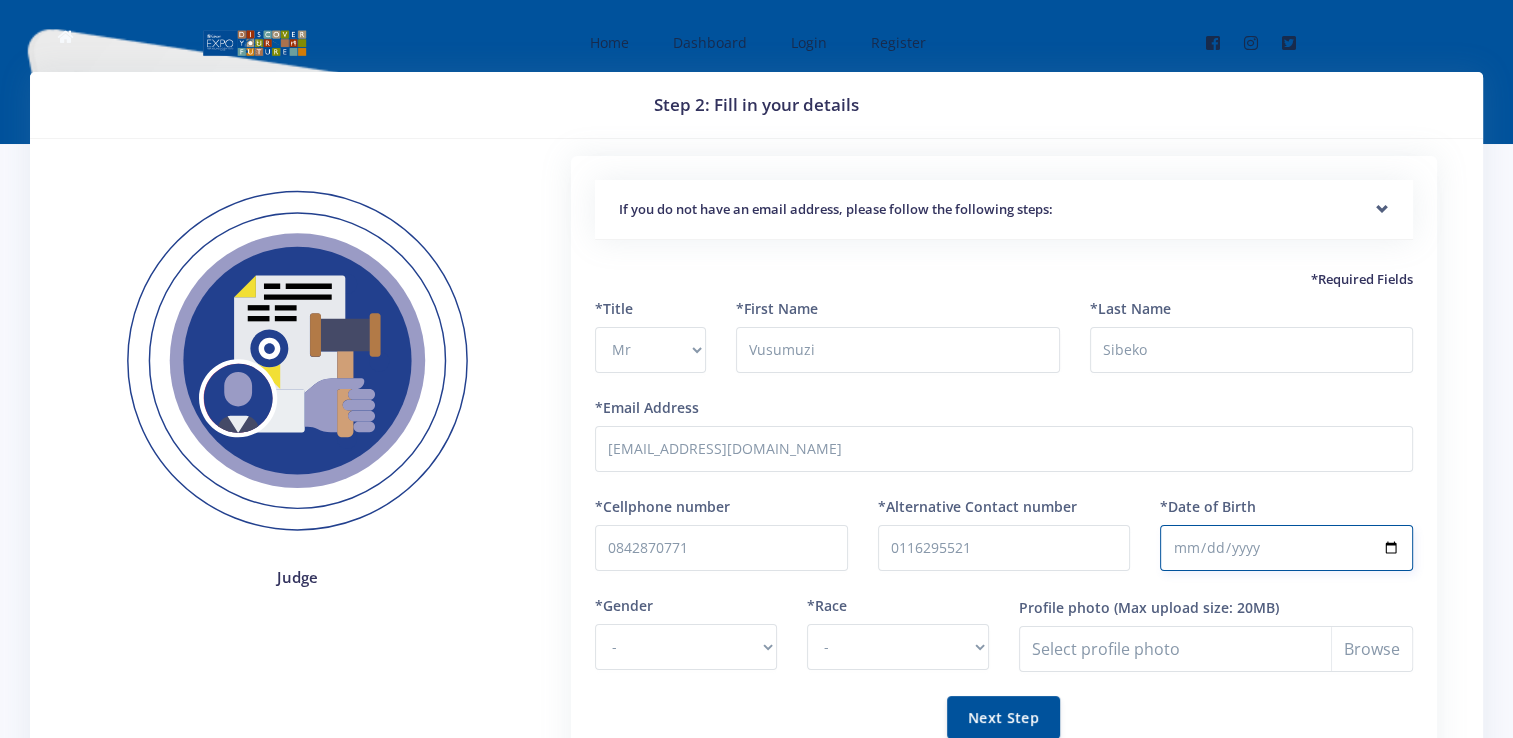 click on "*Date of Birth" at bounding box center [1286, 548] 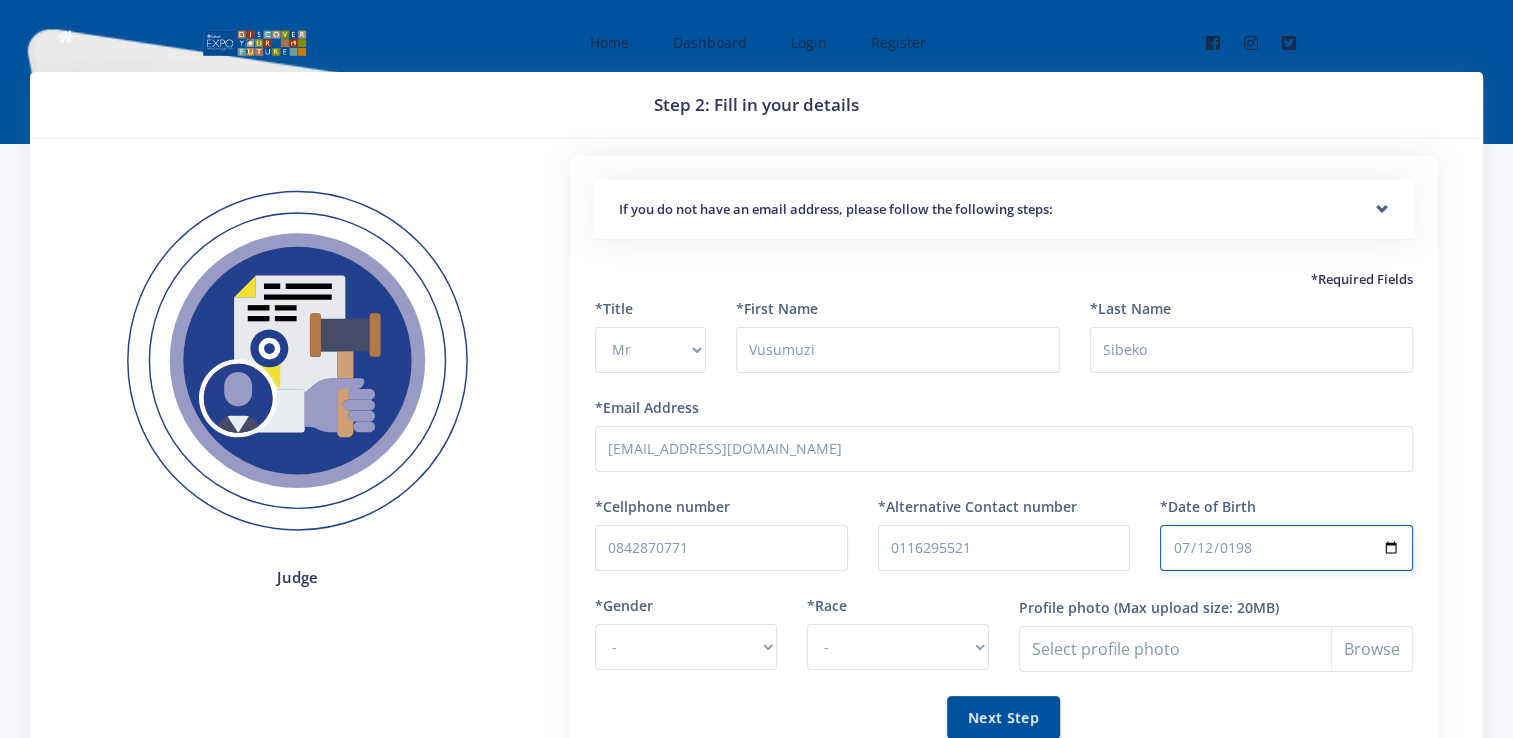type on "1983-07-12" 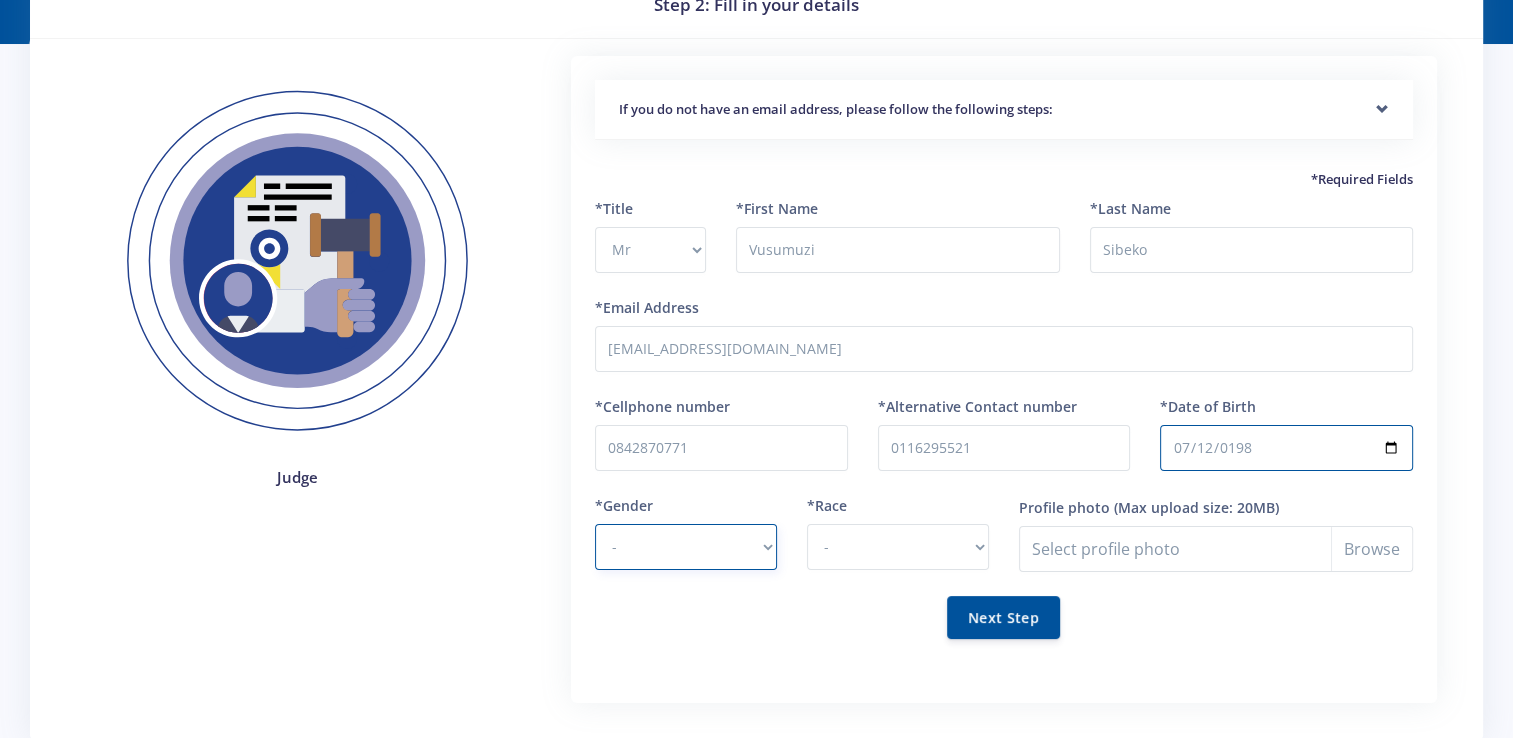 click on "-
Male
Female" at bounding box center (686, 547) 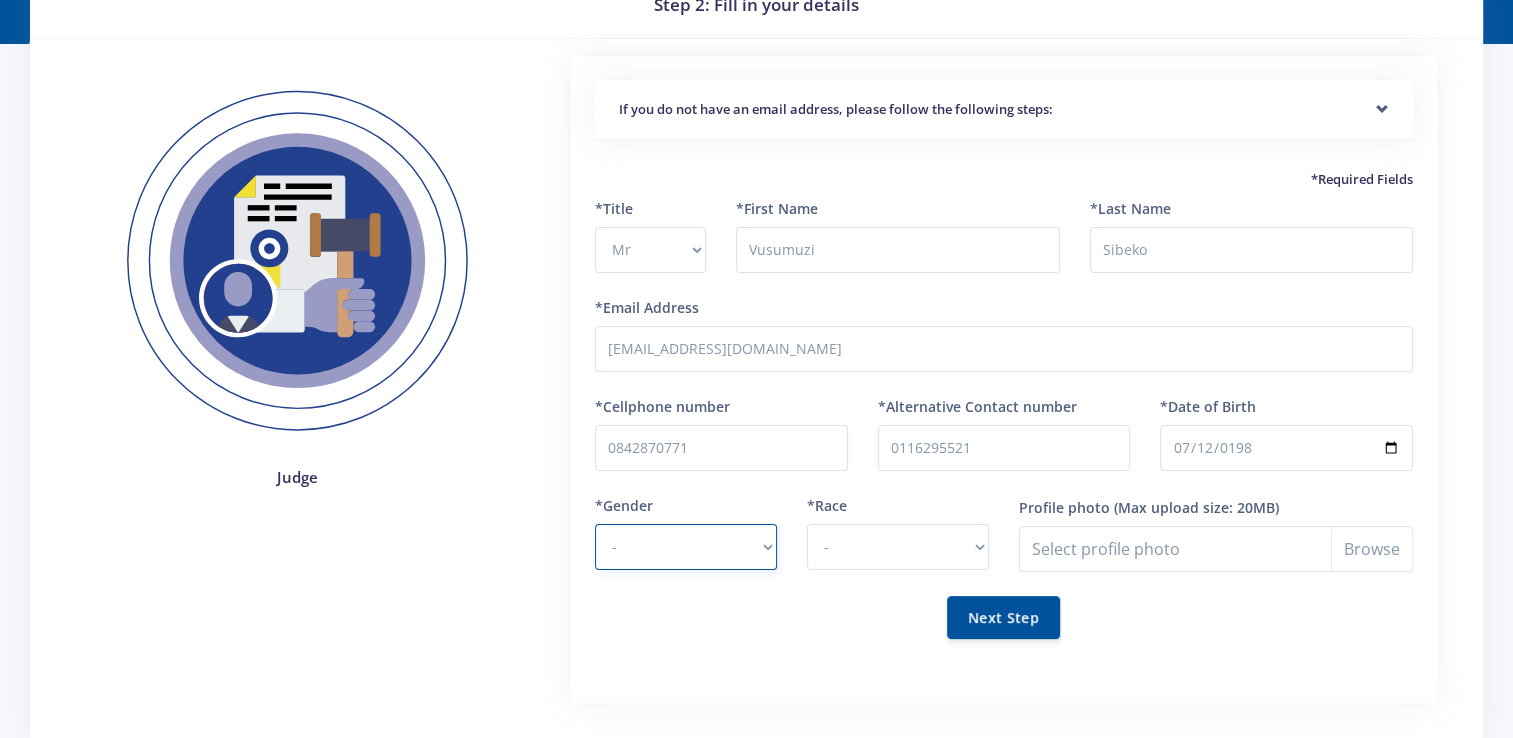 select on "M" 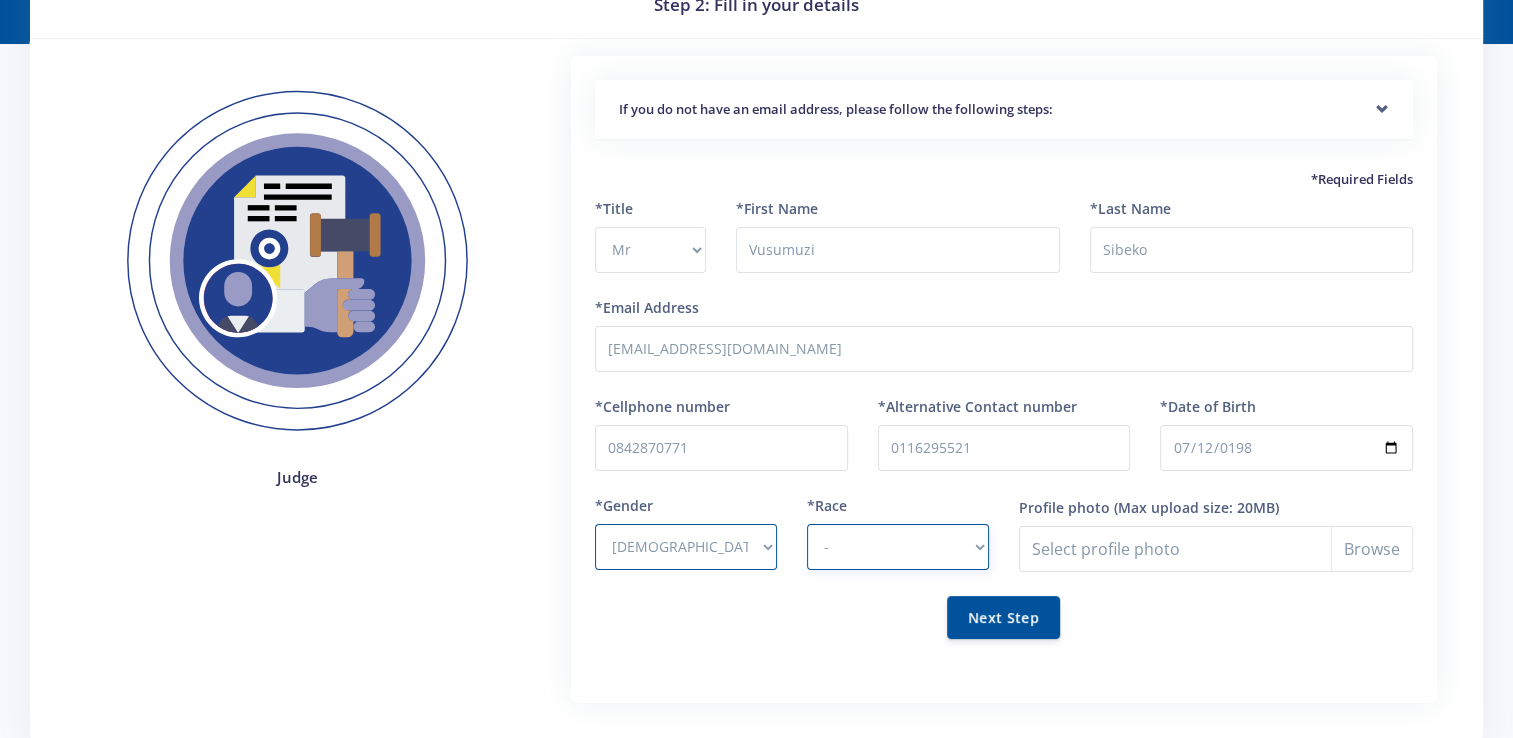 click on "-
African
Asian
Coloured
Indian
White
Other" at bounding box center [898, 547] 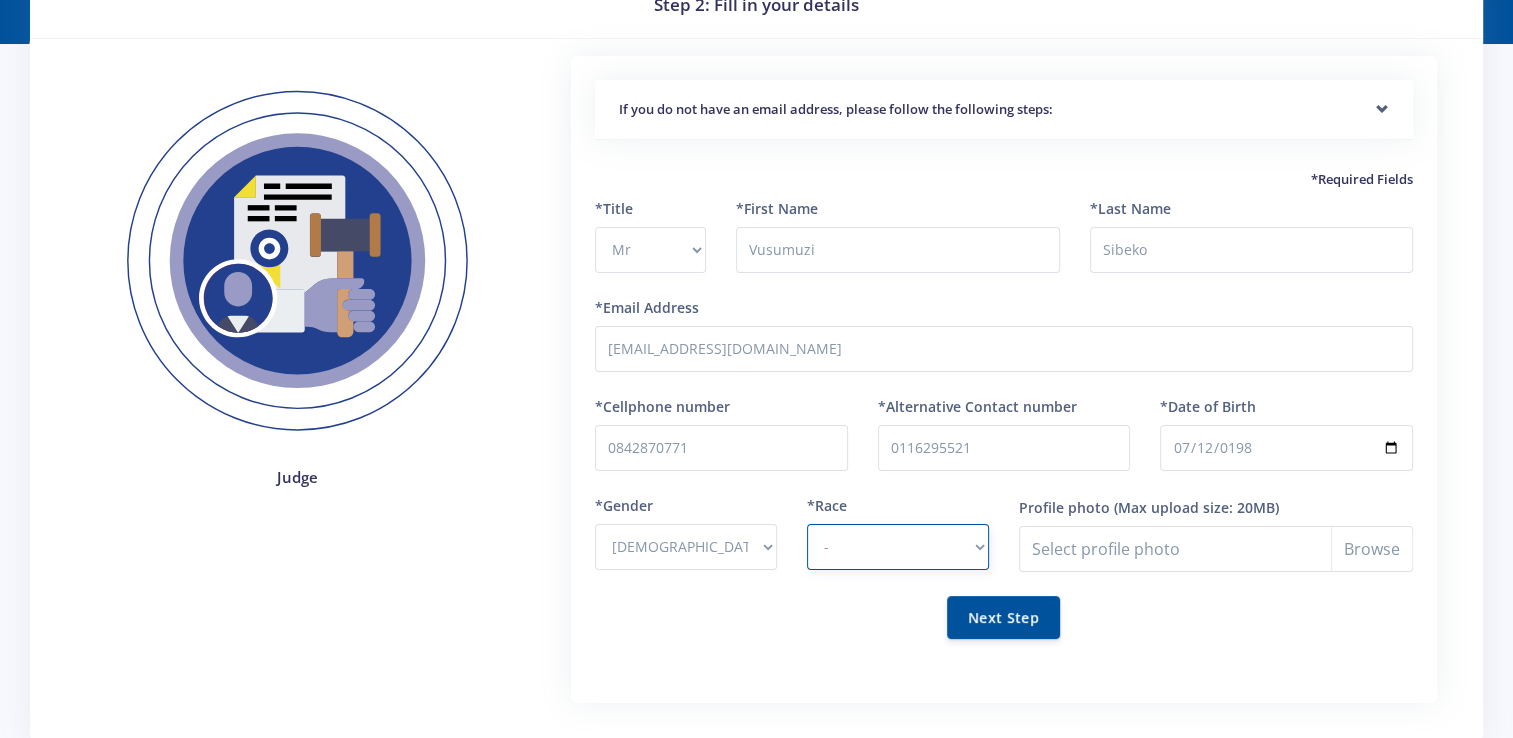 select on "African" 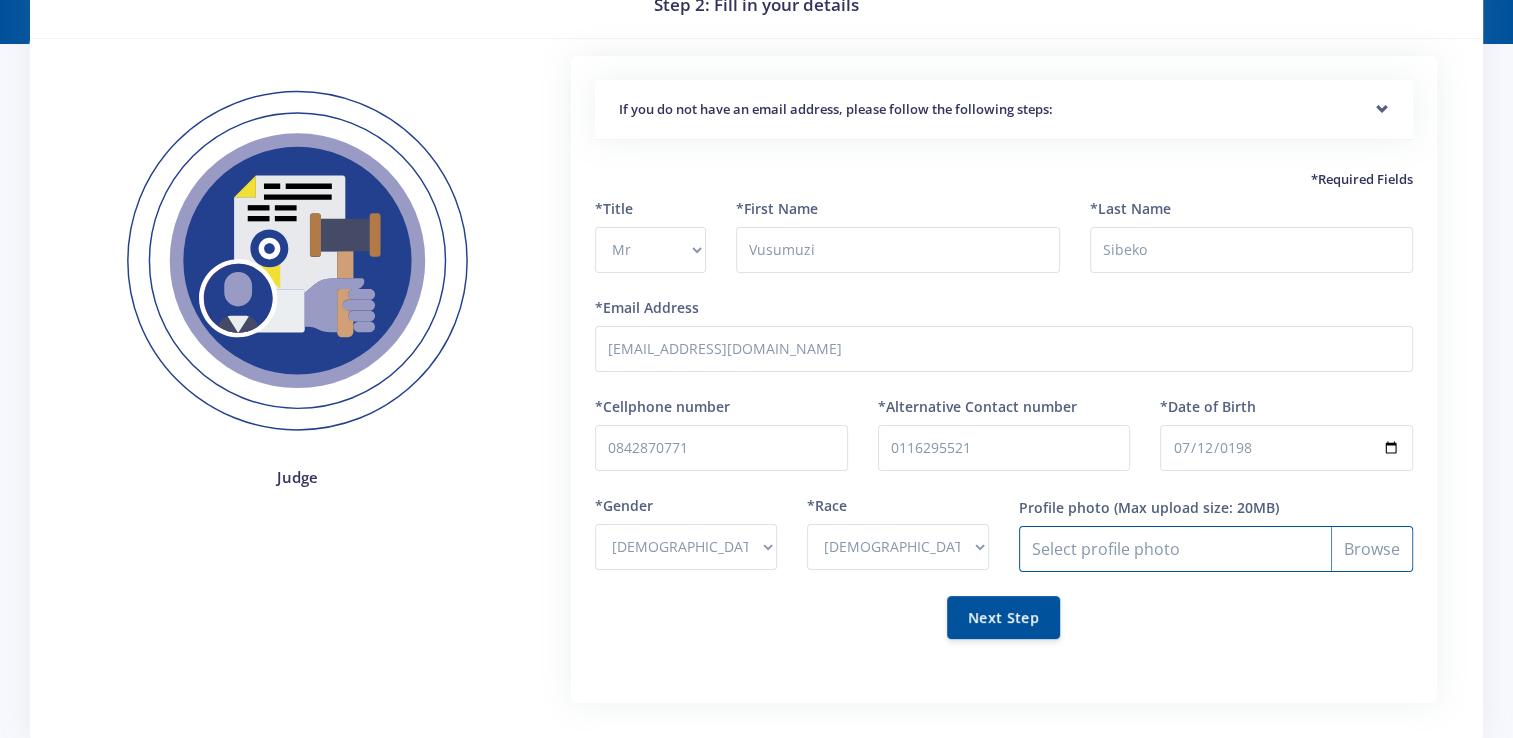 click on "Profile photo" at bounding box center (1216, 549) 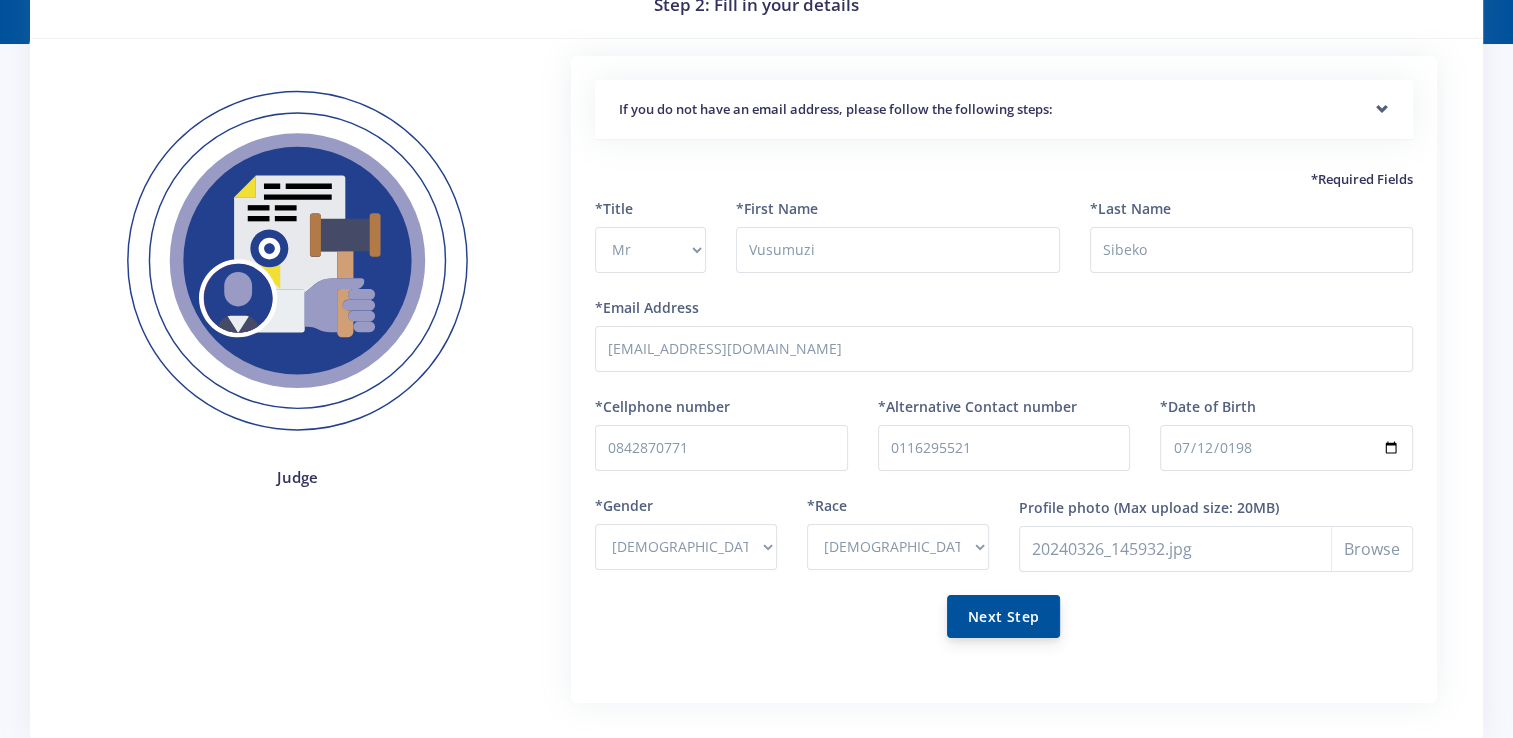 click on "Next
Step" at bounding box center [1003, 616] 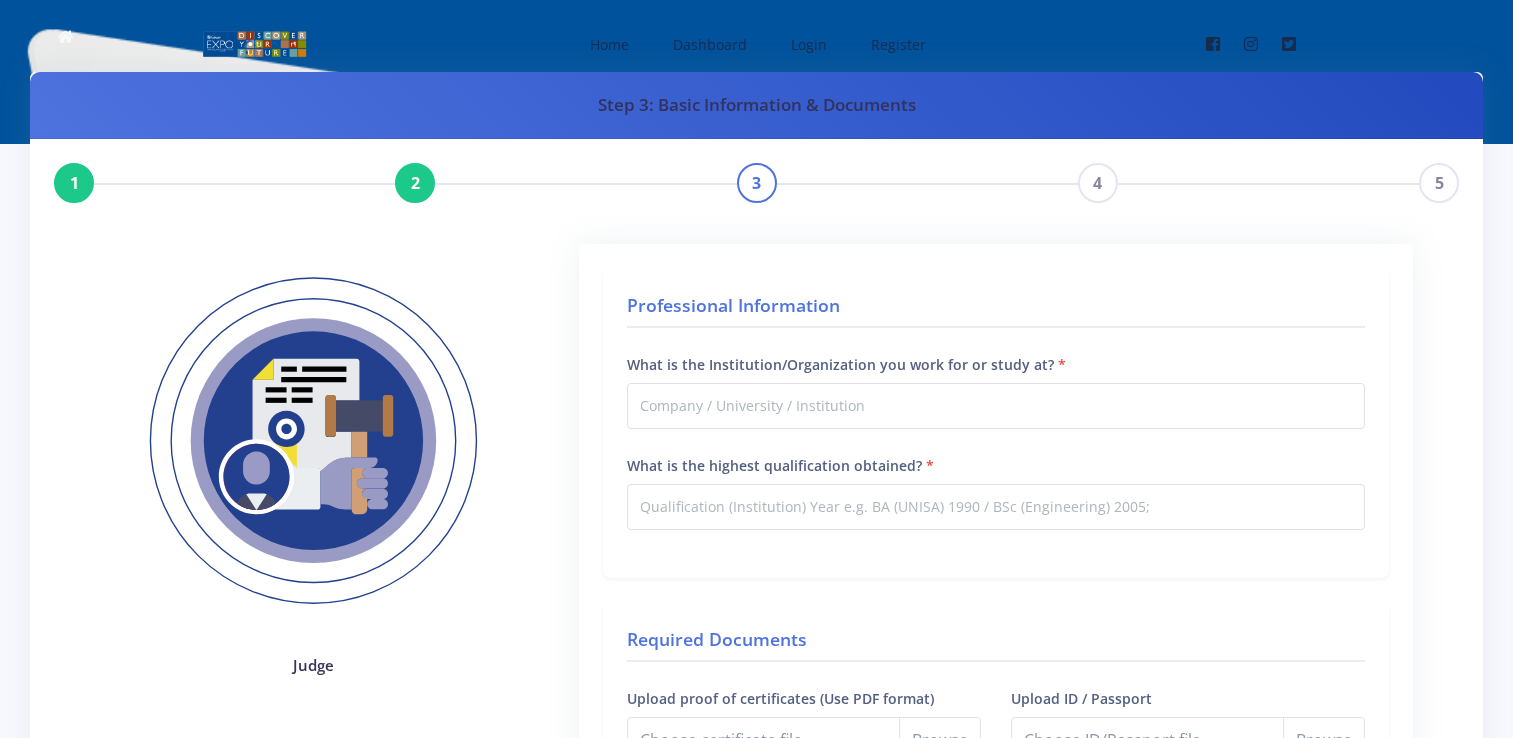 scroll, scrollTop: 0, scrollLeft: 0, axis: both 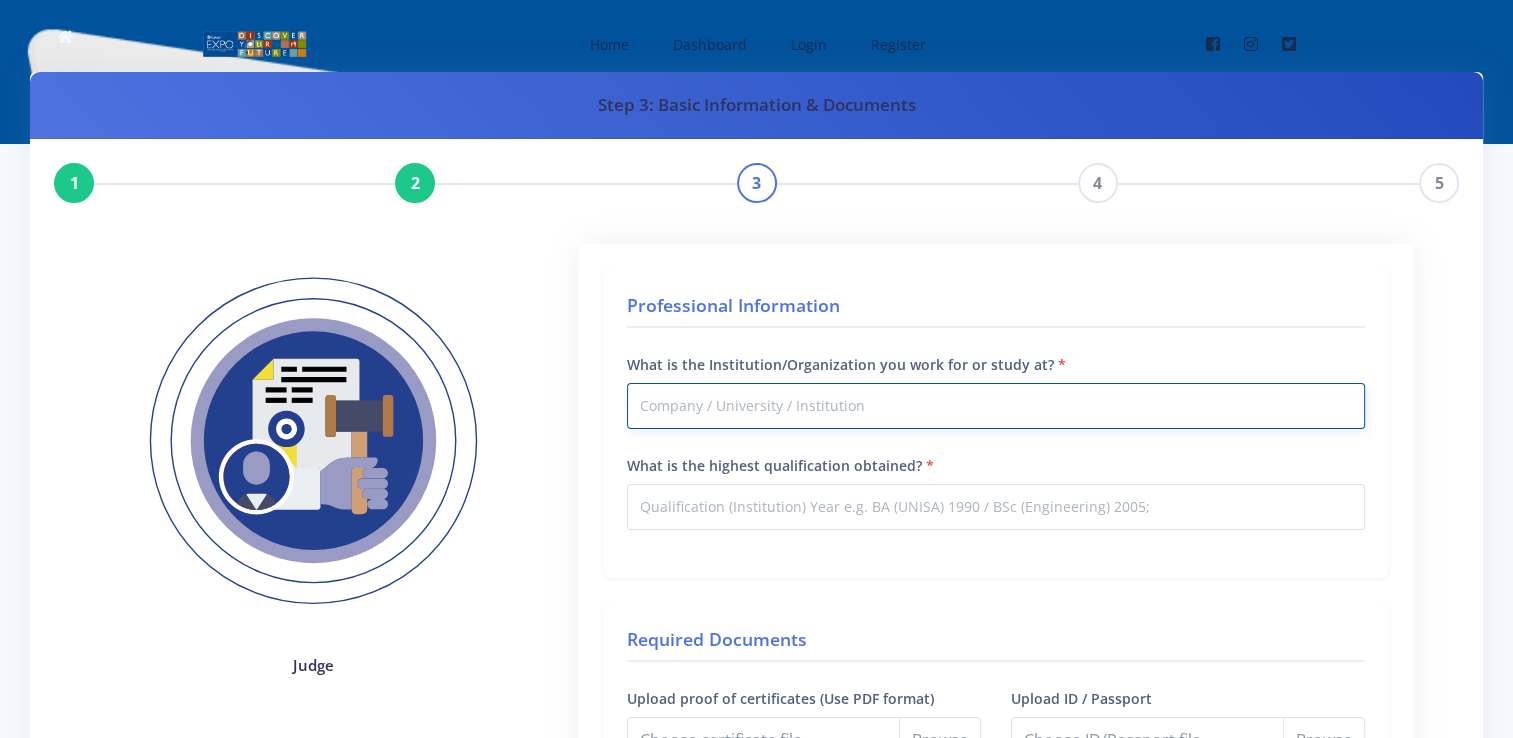 click on "What is the Institution/Organization you work for or study at?" at bounding box center (996, 406) 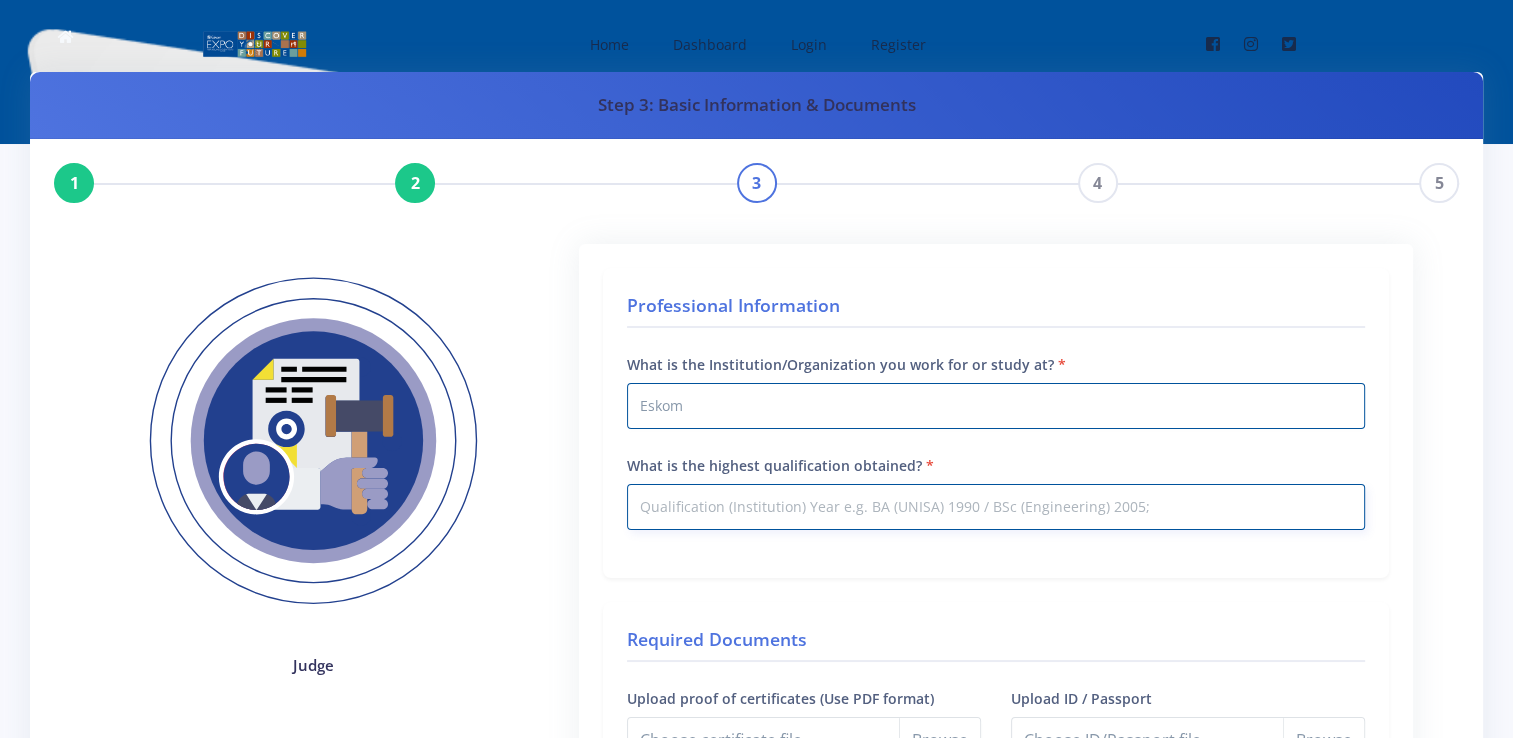 click on "What is the highest qualification obtained?" at bounding box center [996, 507] 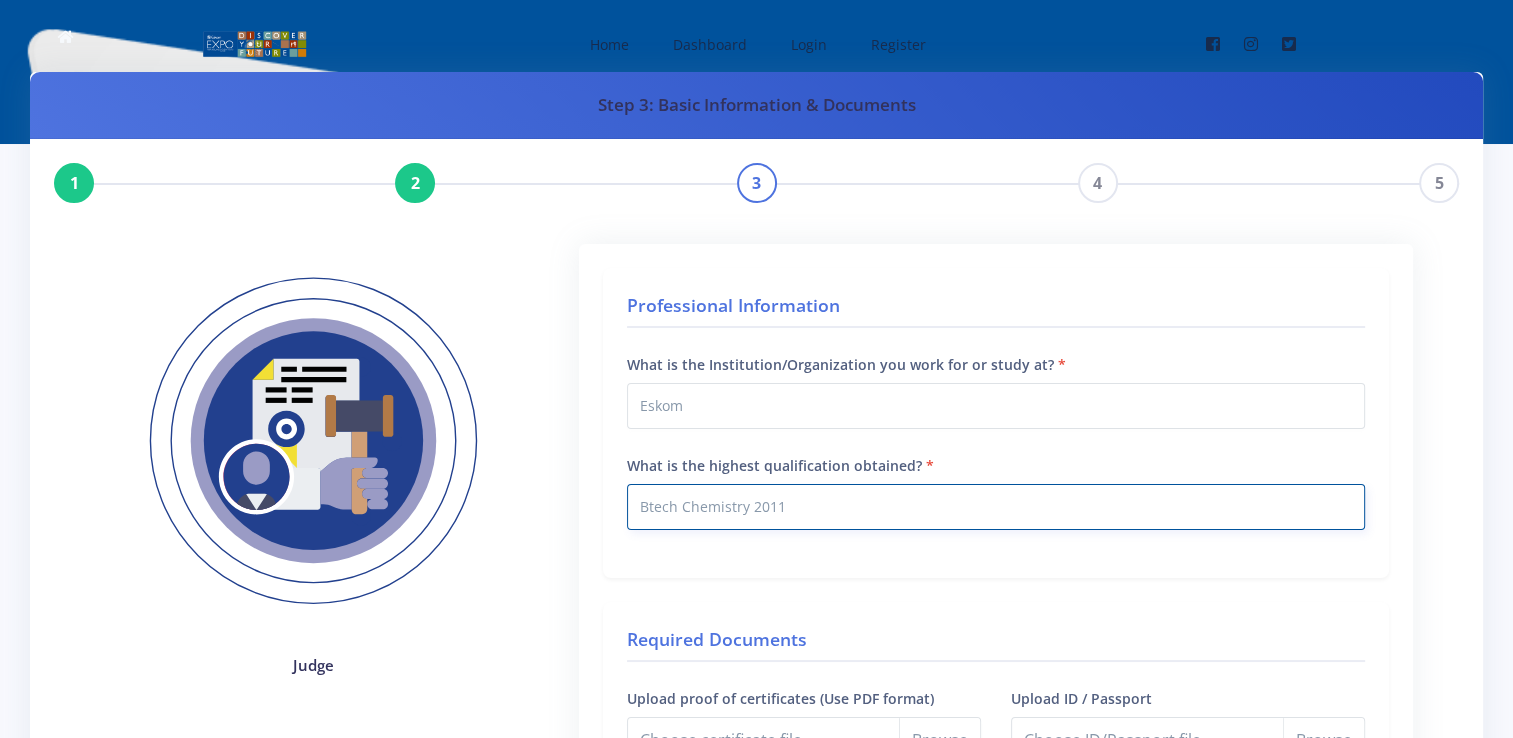 drag, startPoint x: 644, startPoint y: 516, endPoint x: 854, endPoint y: 505, distance: 210.2879 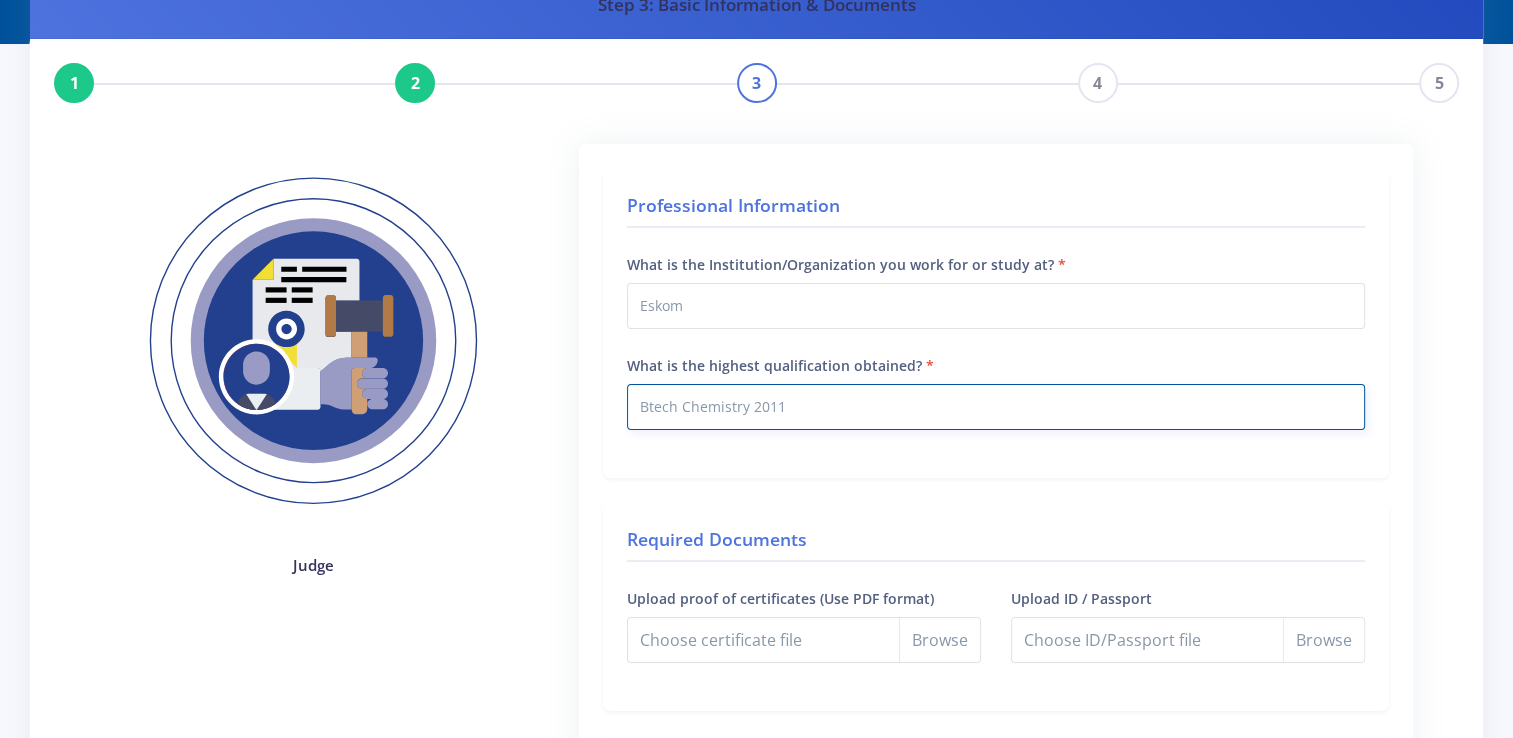 scroll, scrollTop: 200, scrollLeft: 0, axis: vertical 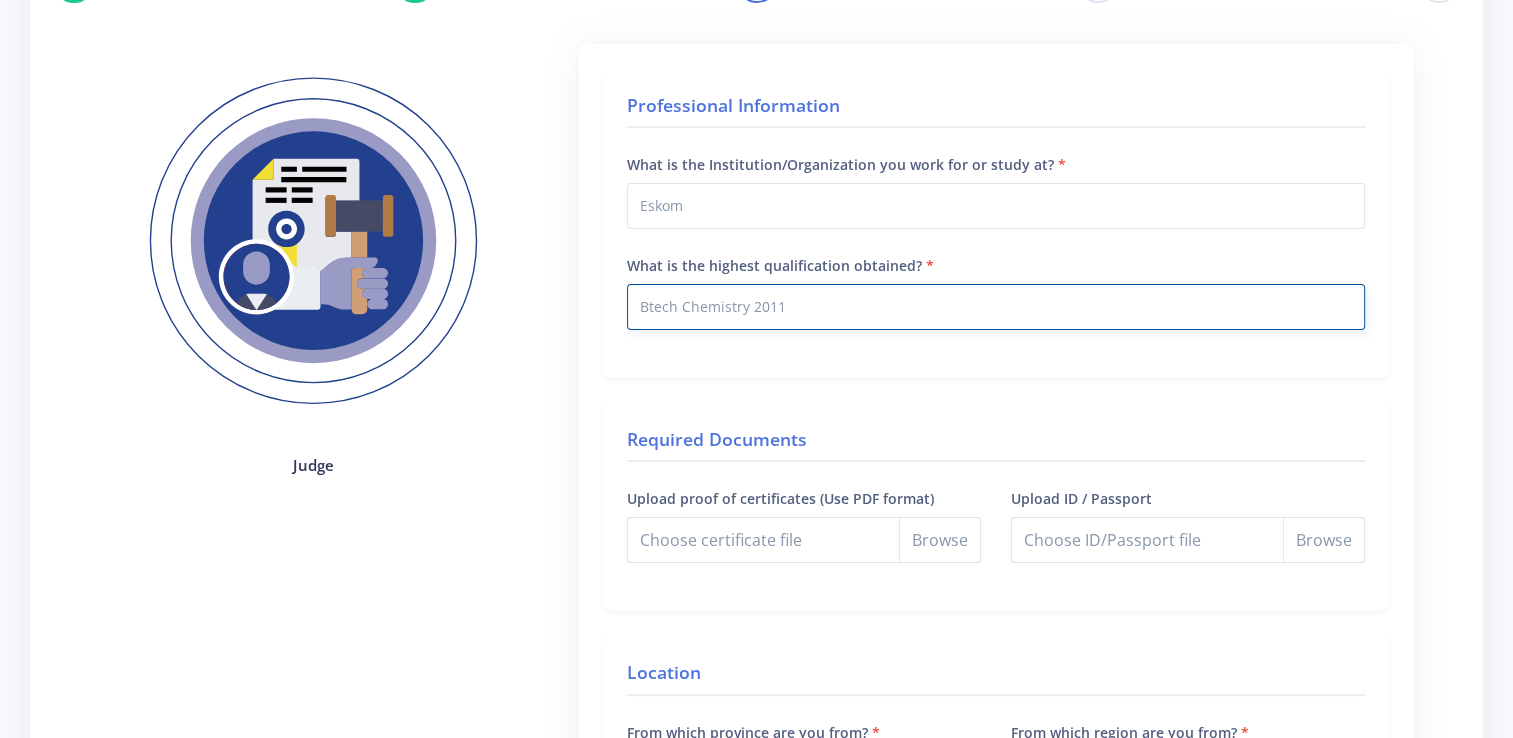 type on "Btech Chemistry 2011" 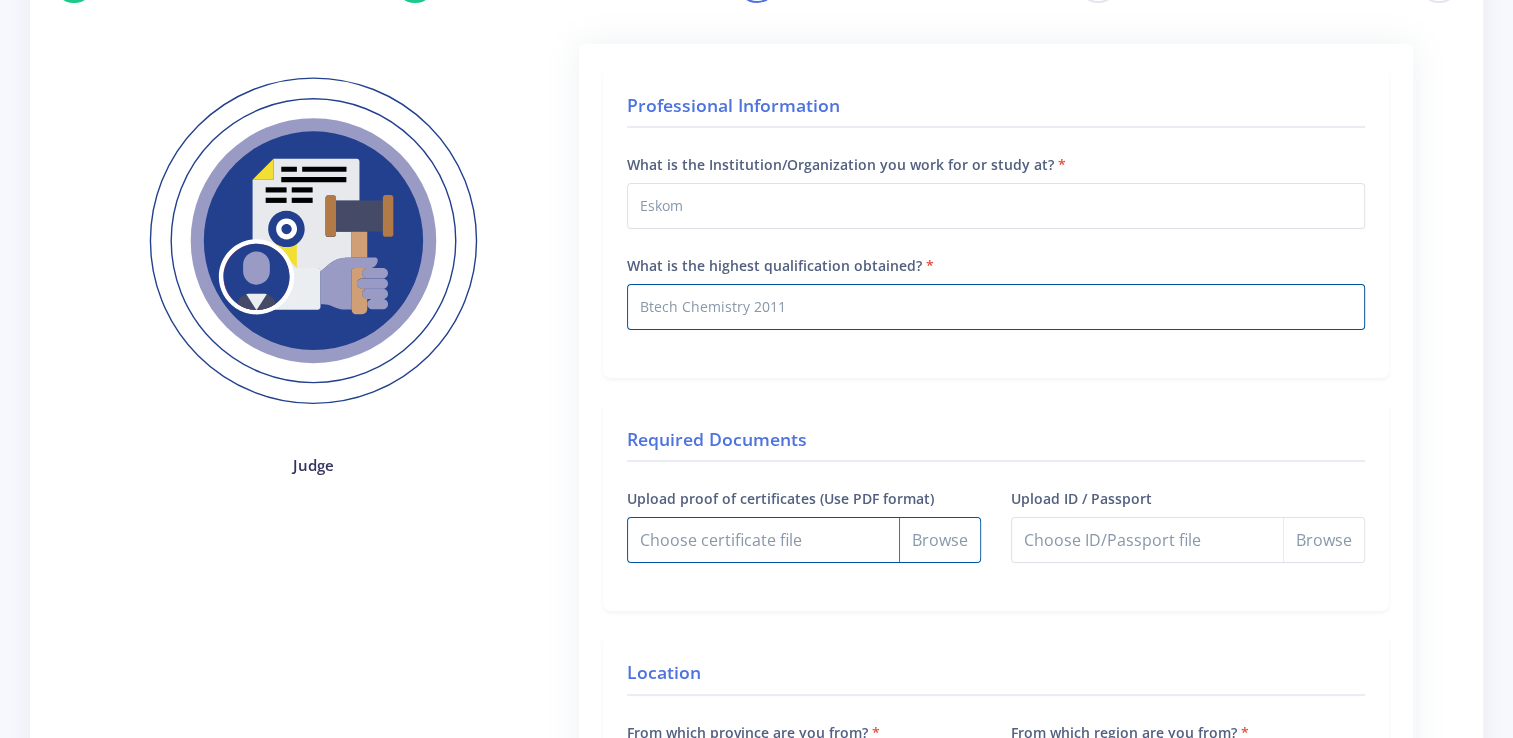 click on "Upload proof of certificates (Use PDF format)" at bounding box center (804, 540) 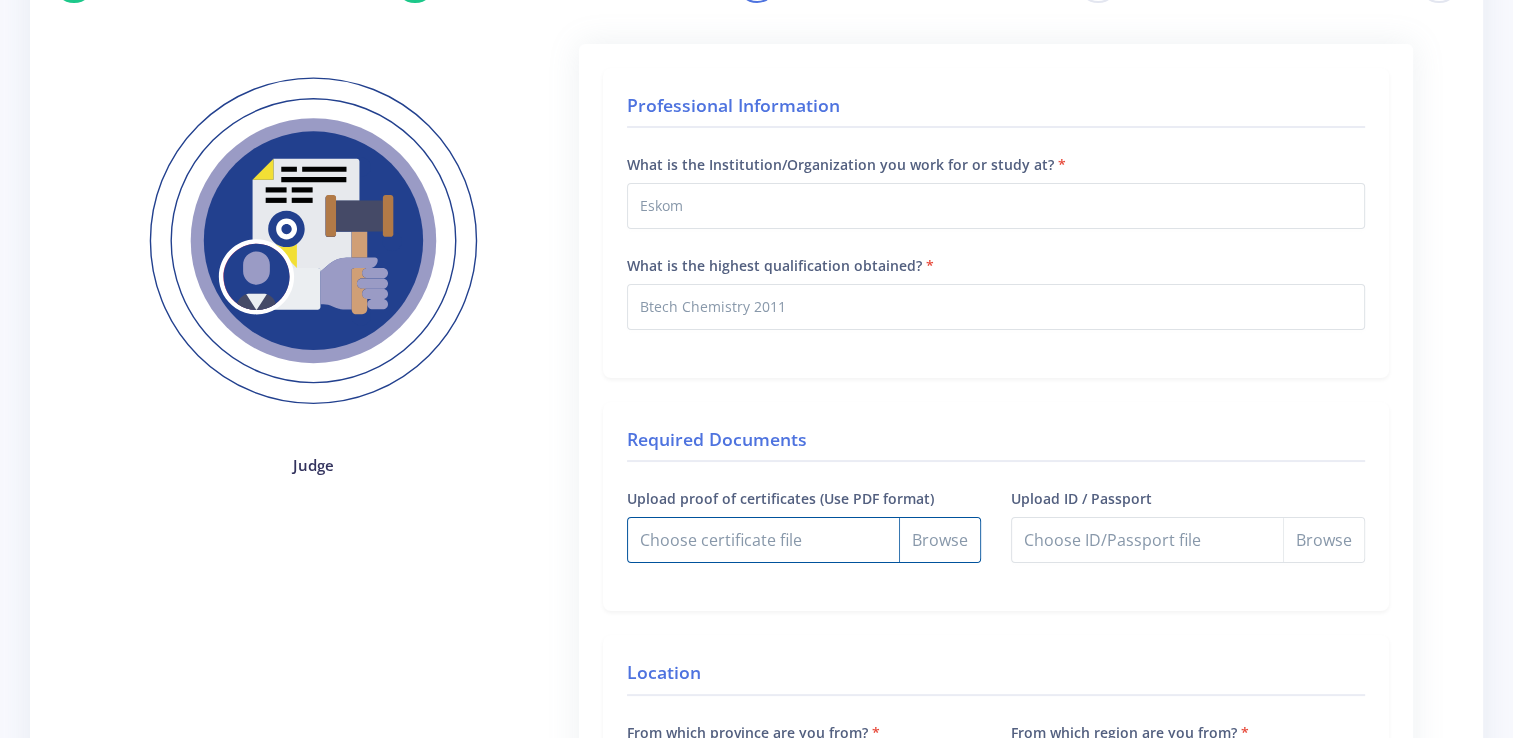 type on "C:\fakepath\Btech ceritificate.pdf" 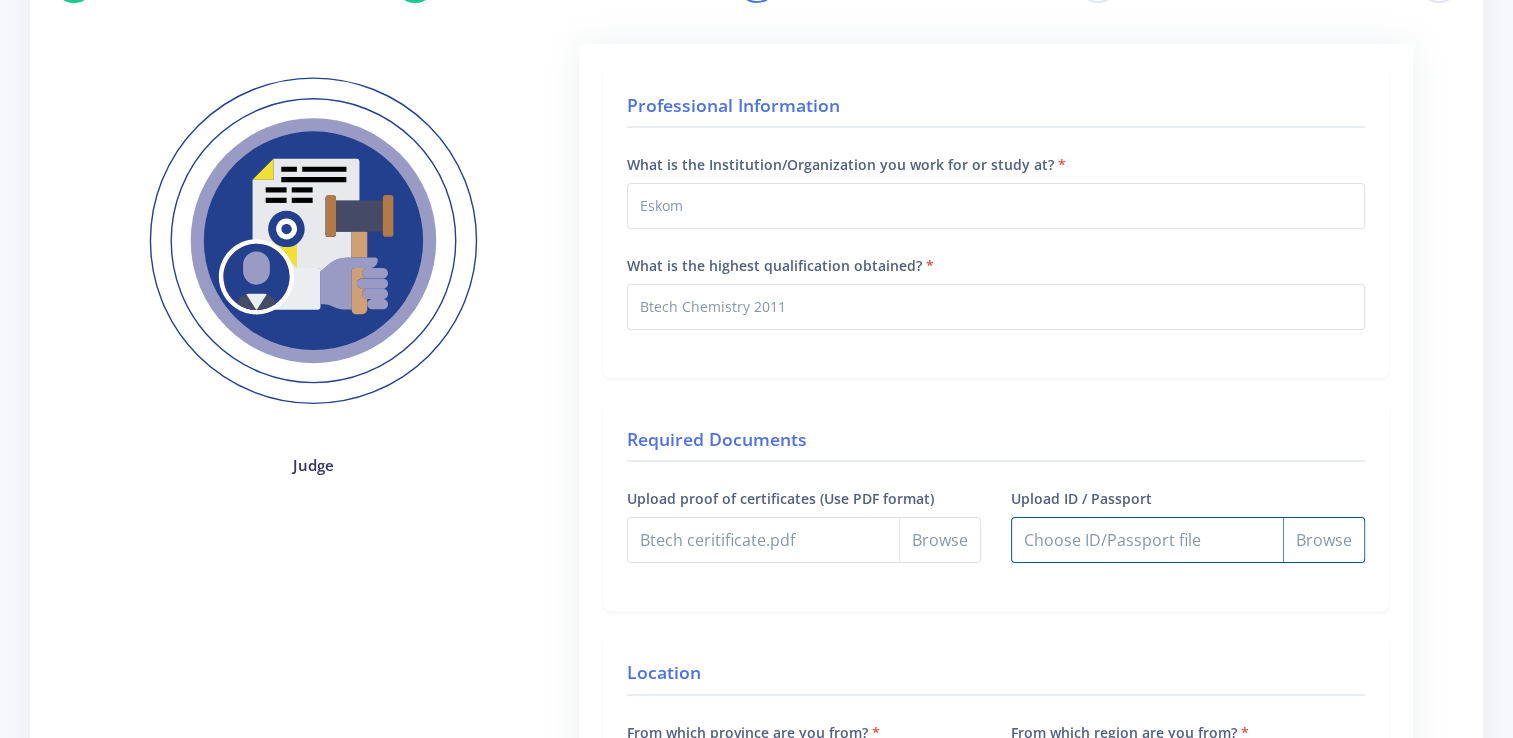 click on "Upload ID / Passport" at bounding box center [1188, 540] 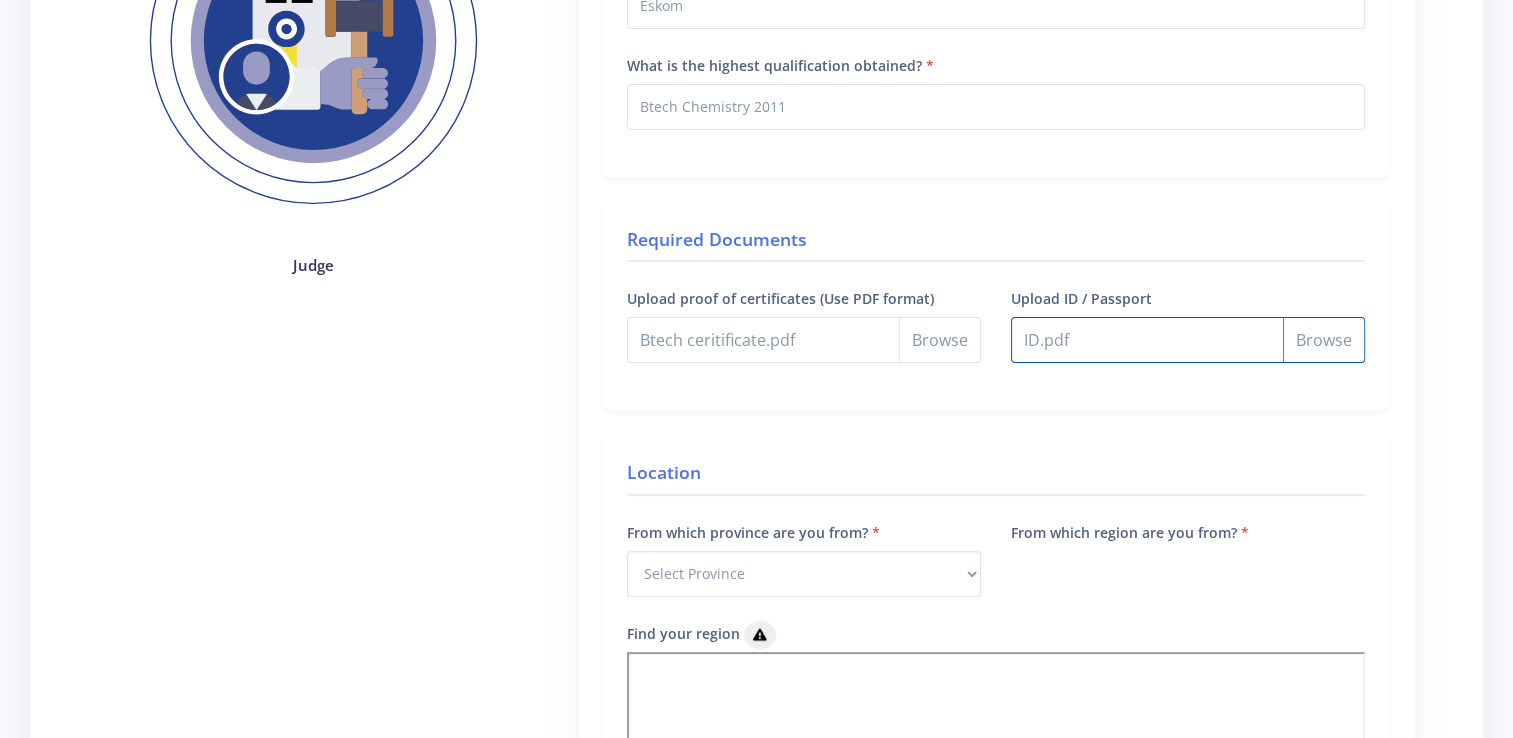 scroll, scrollTop: 500, scrollLeft: 0, axis: vertical 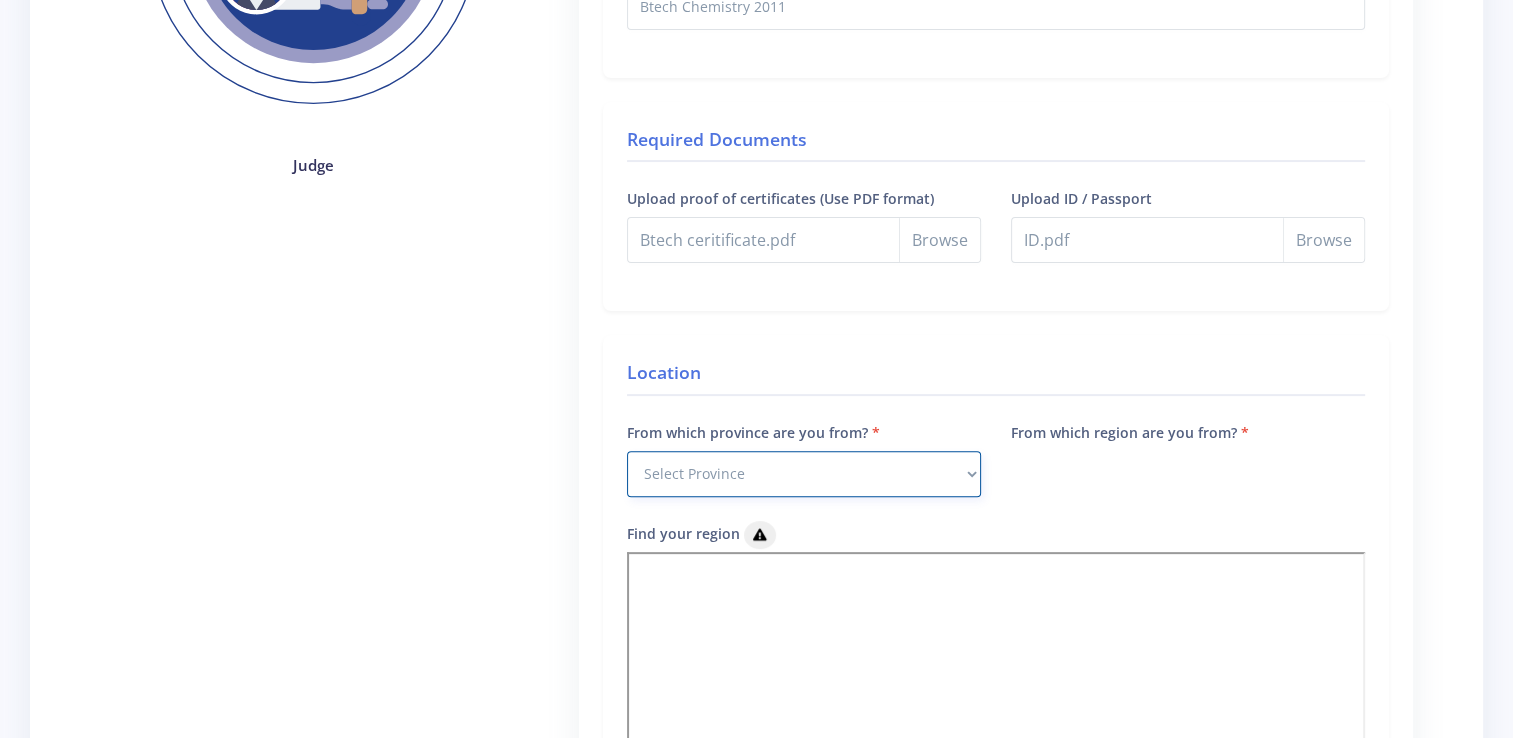 click on "Select Province
Western Cape
Eastern Cape
Northern Cape
North West
Free State" at bounding box center (804, 474) 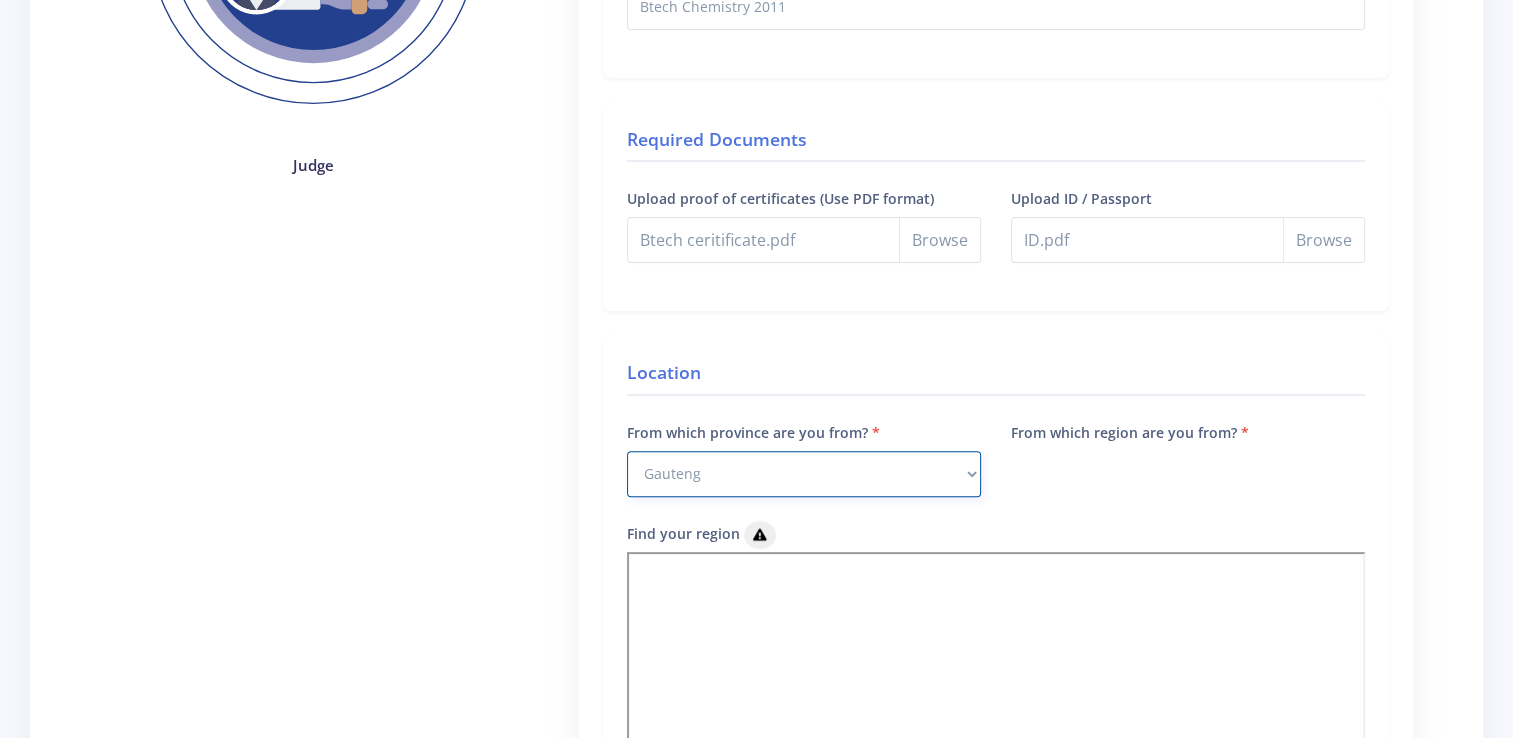 click on "Select Province
Western Cape
Eastern Cape
Northern Cape
North West
Free State" at bounding box center (804, 474) 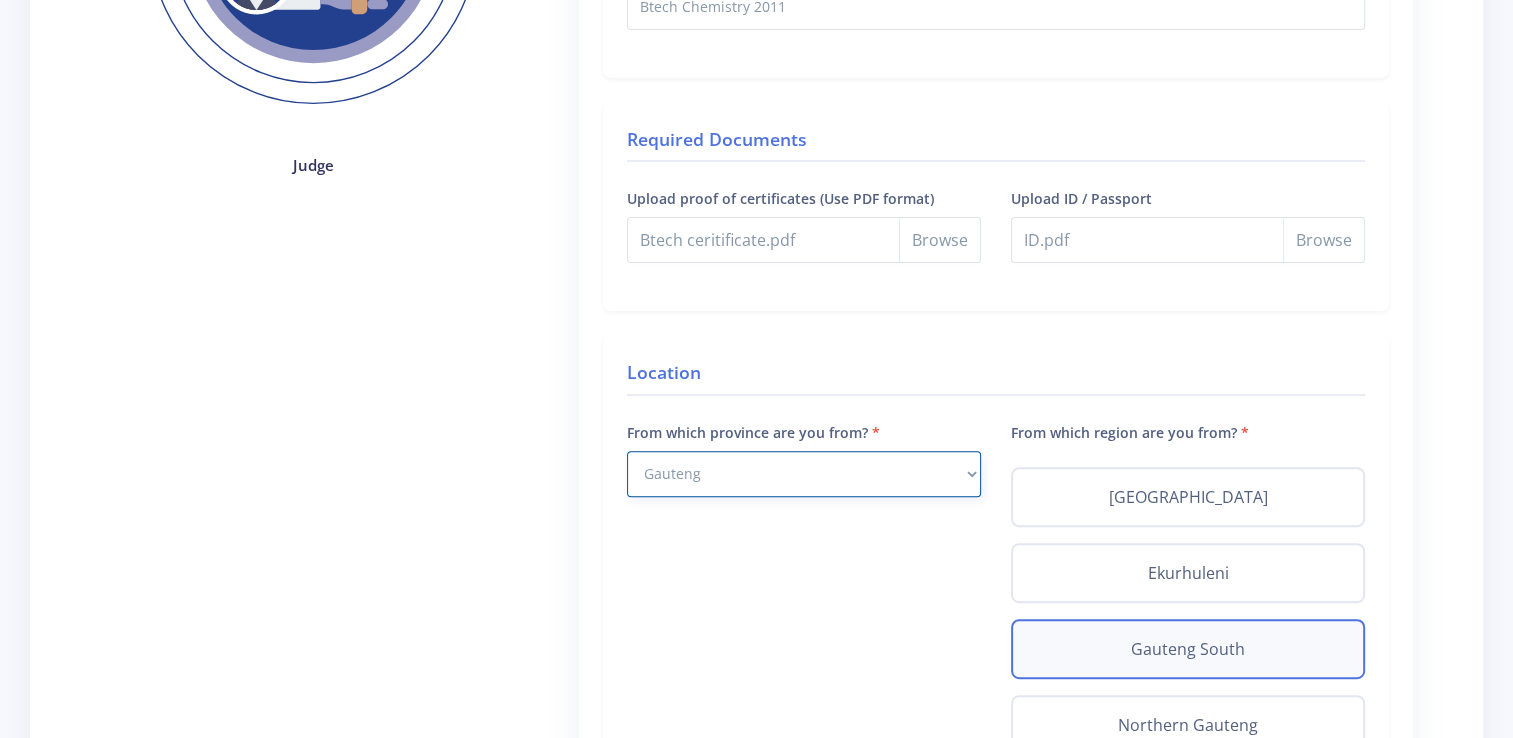 scroll, scrollTop: 600, scrollLeft: 0, axis: vertical 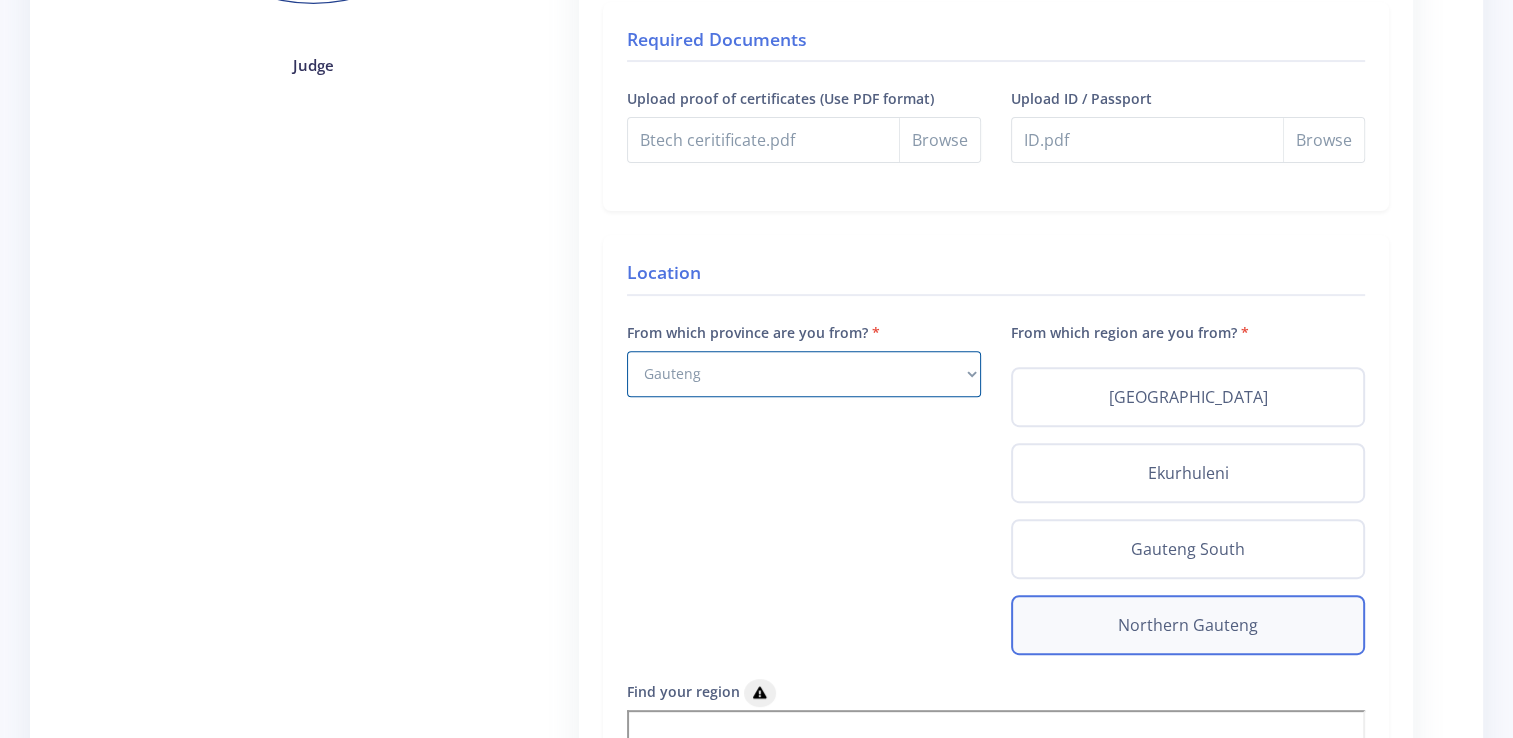 click on "Northern Gauteng" at bounding box center (1188, 625) 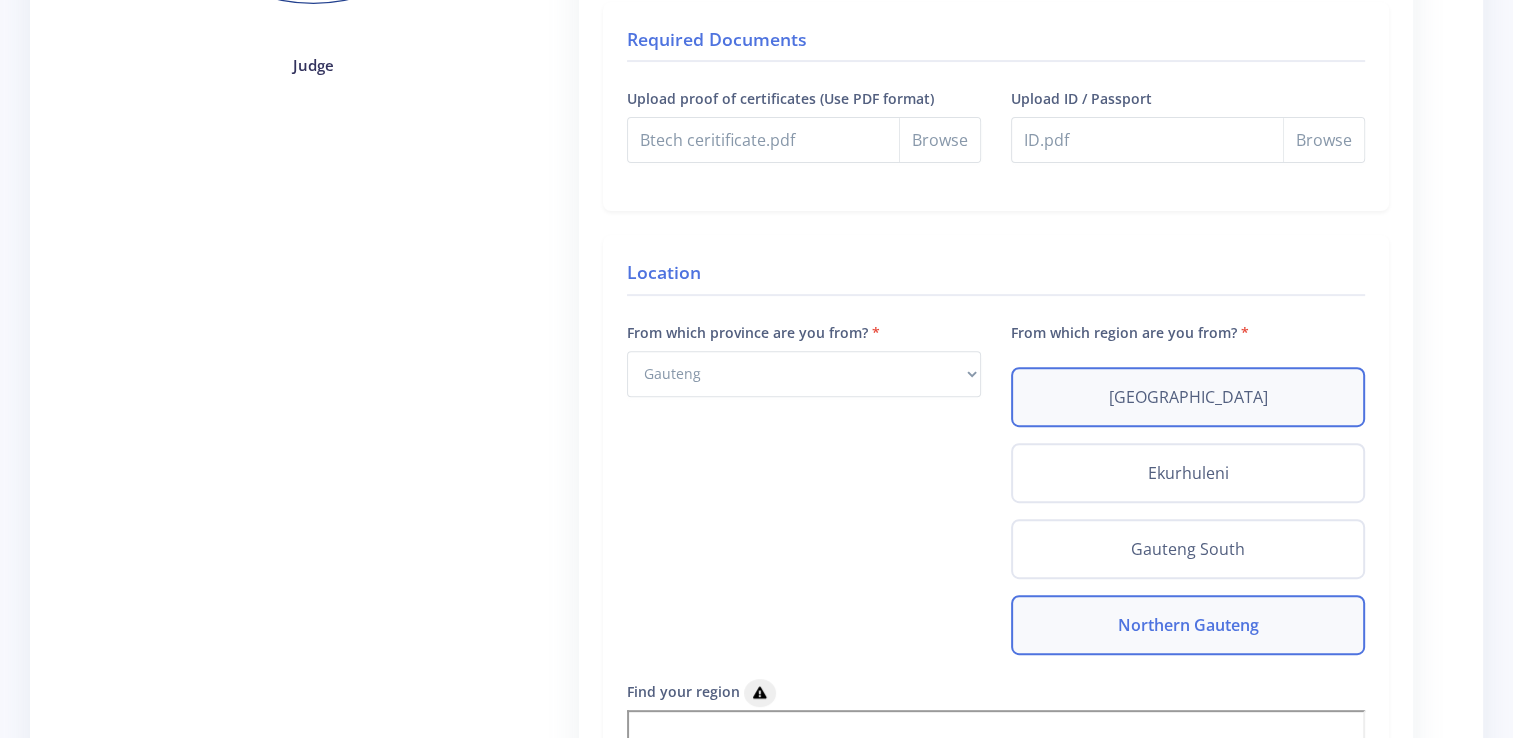 click on "Johannesburg" at bounding box center (1188, 397) 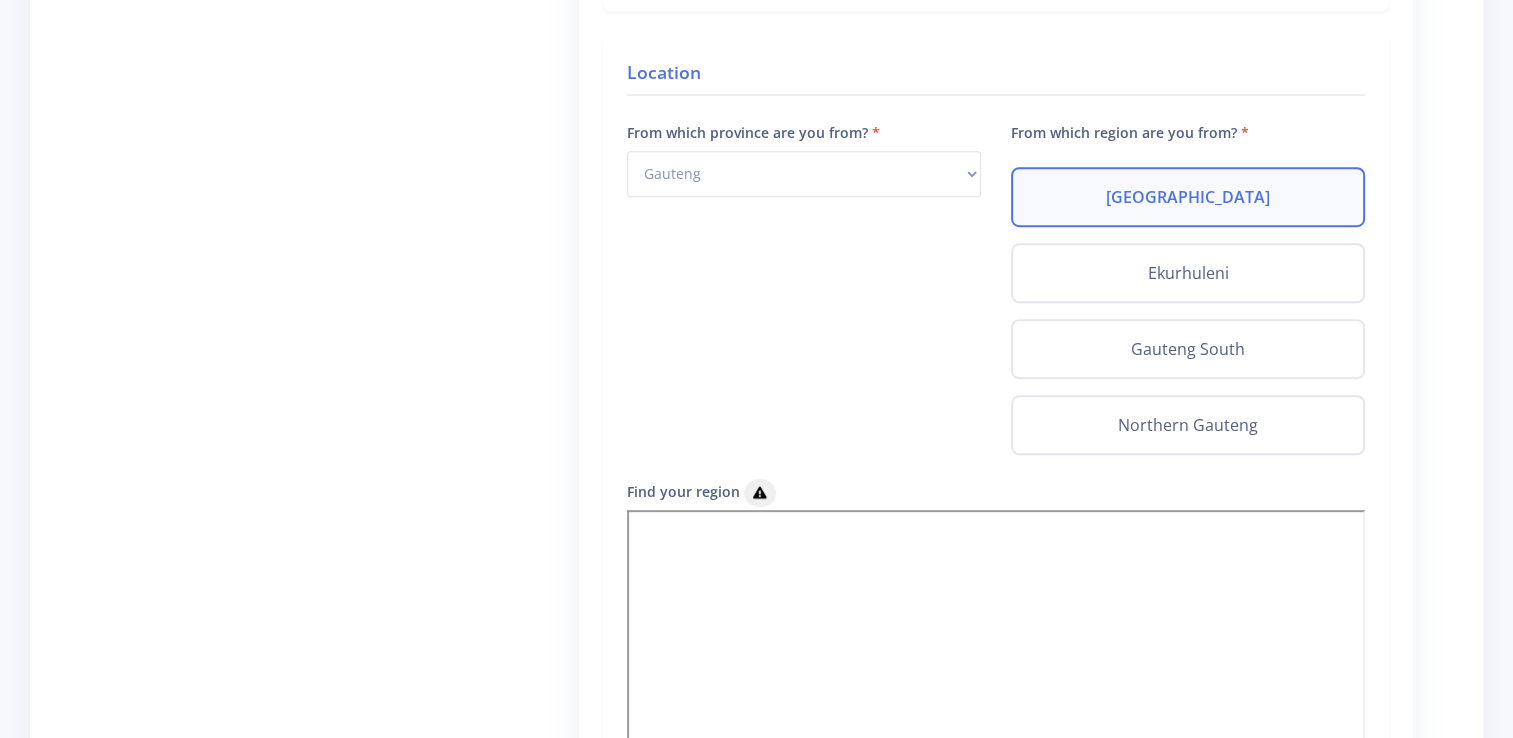 scroll, scrollTop: 900, scrollLeft: 0, axis: vertical 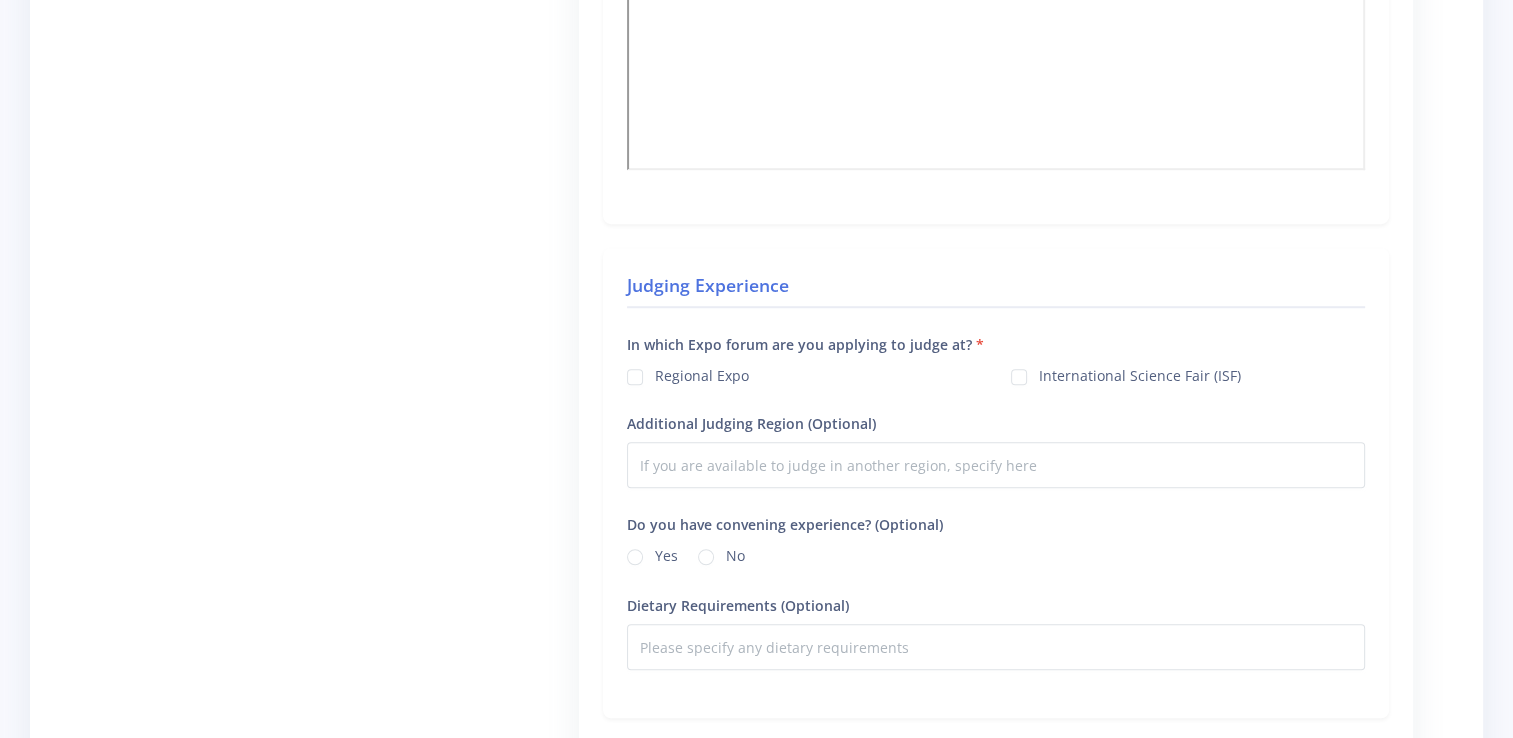 click on "Regional Expo" at bounding box center (702, 373) 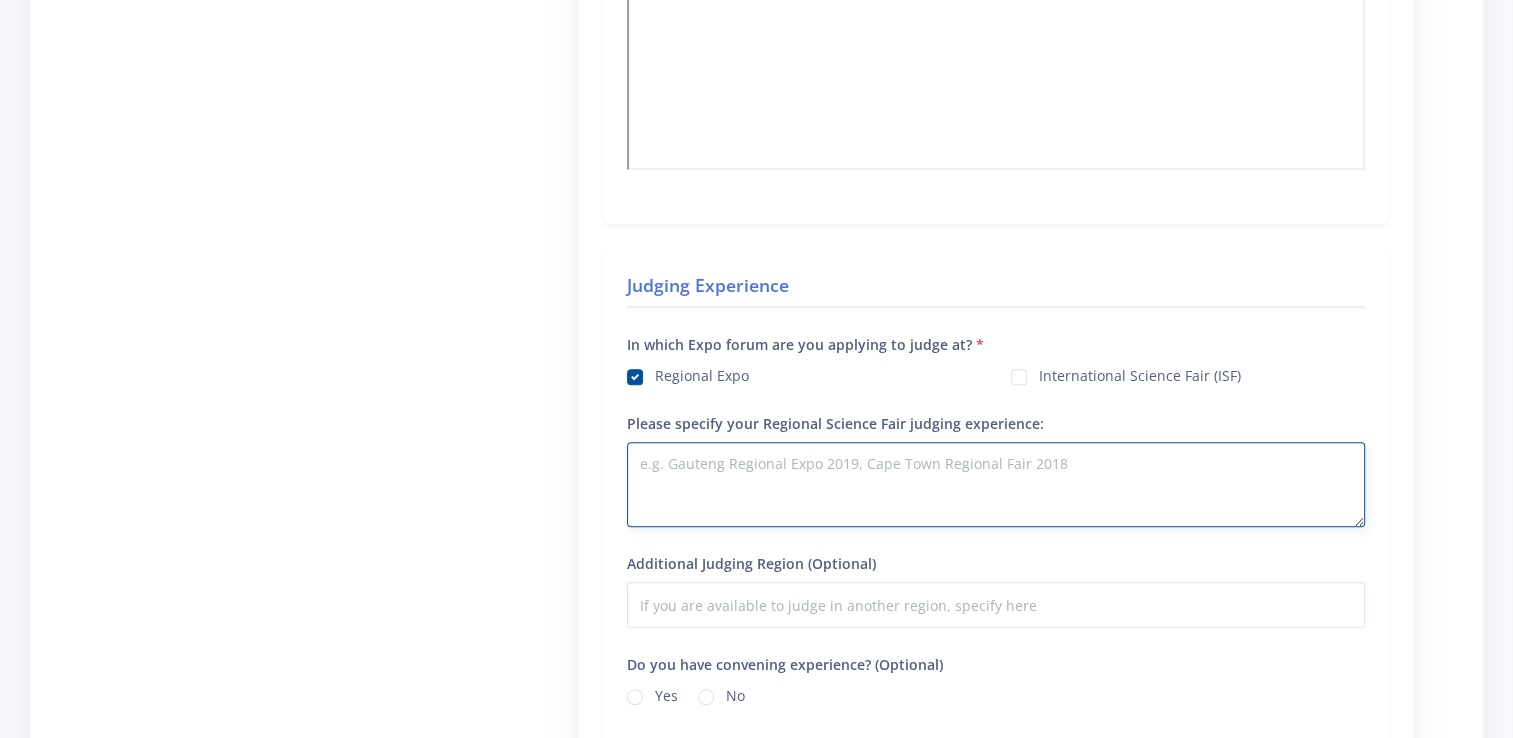 click on "Please specify your Regional Science Fair judging experience:" at bounding box center (996, 484) 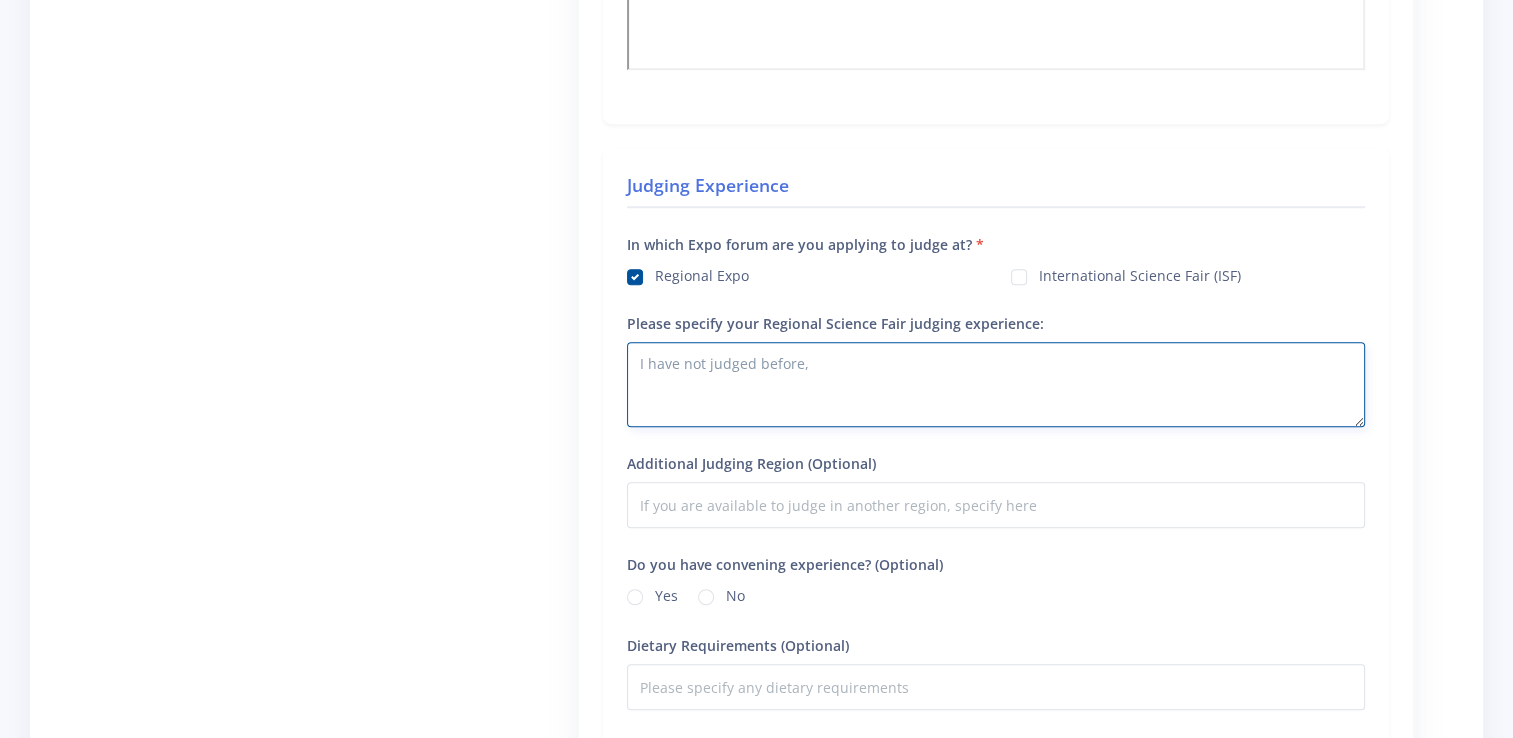 scroll, scrollTop: 1620, scrollLeft: 0, axis: vertical 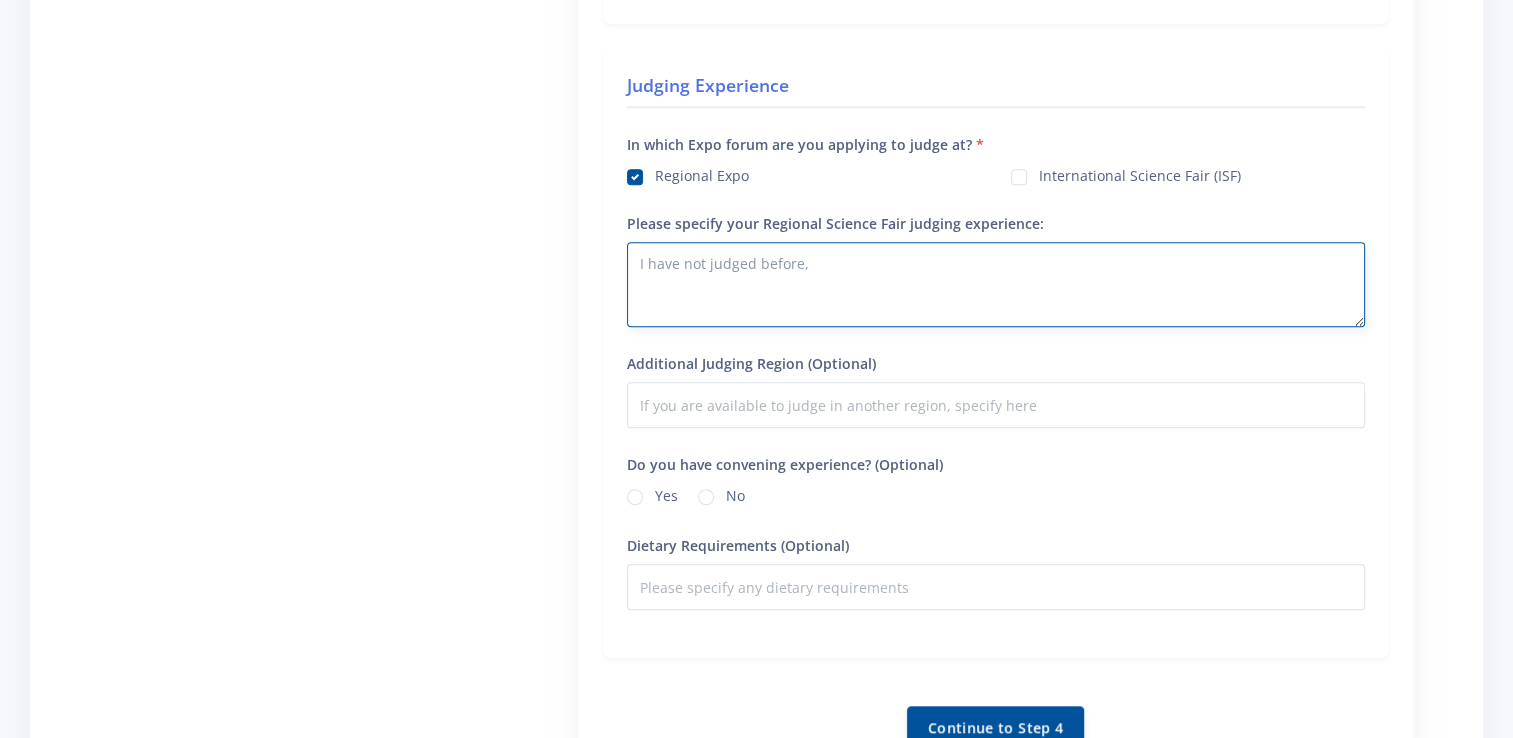 type on "I have not judged before," 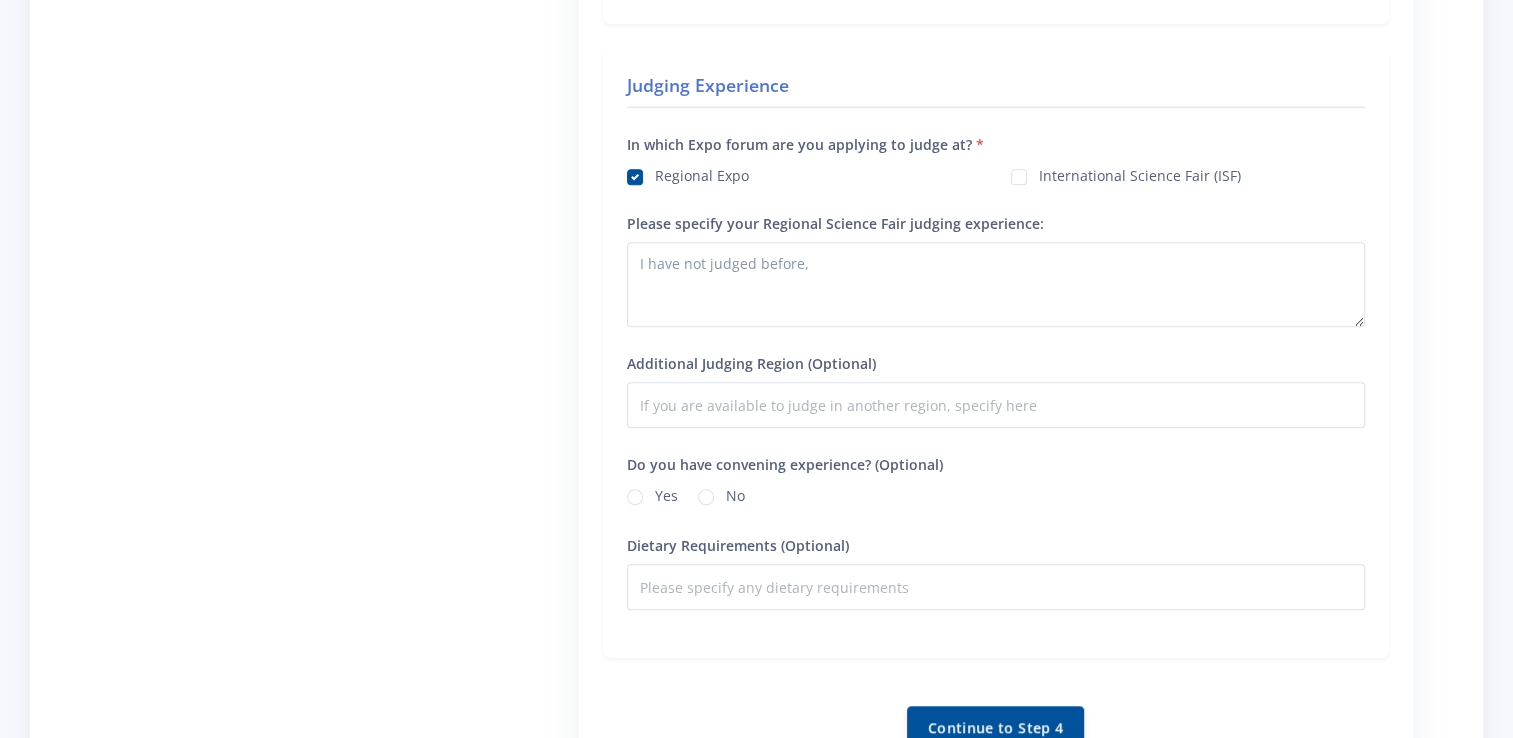 click on "No" at bounding box center (735, 493) 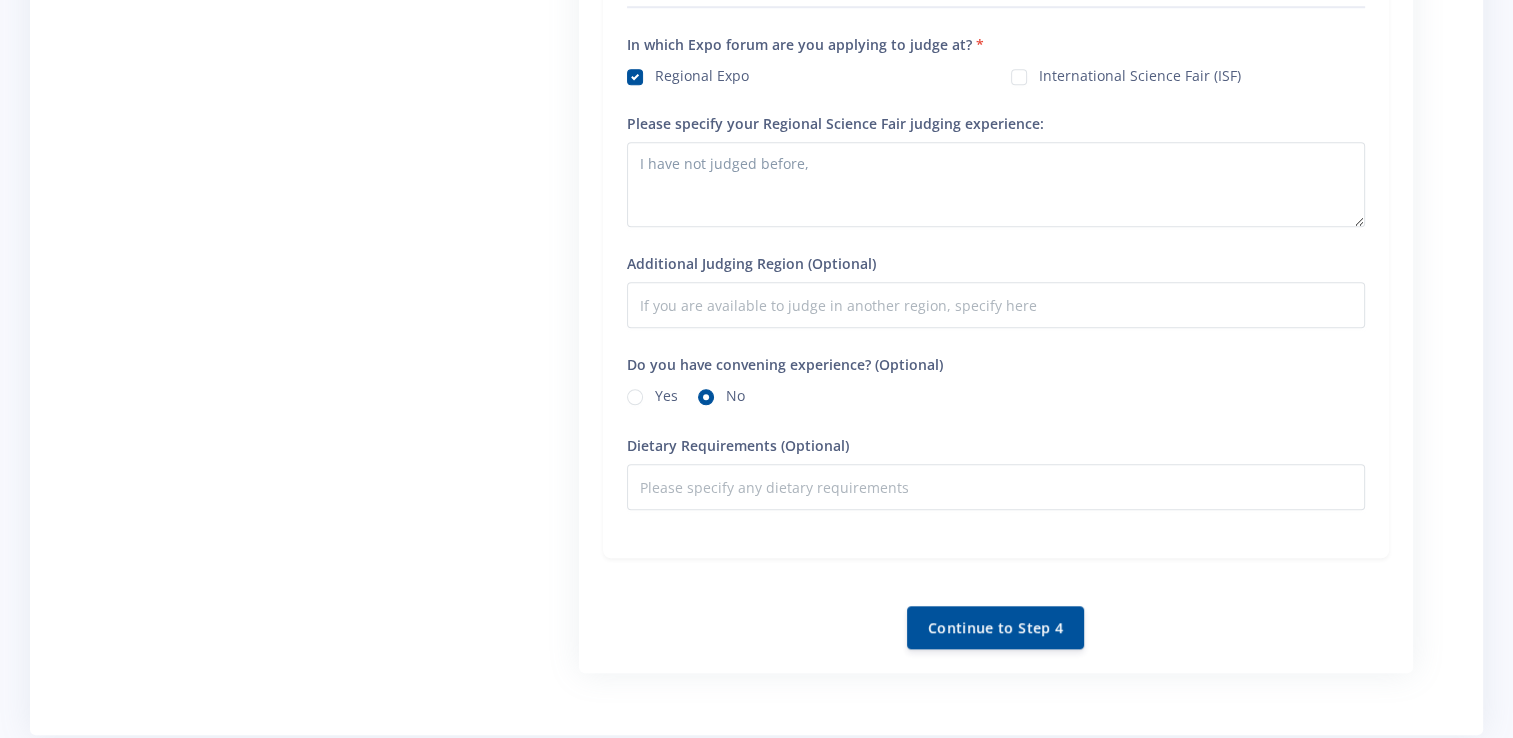 scroll, scrollTop: 1820, scrollLeft: 0, axis: vertical 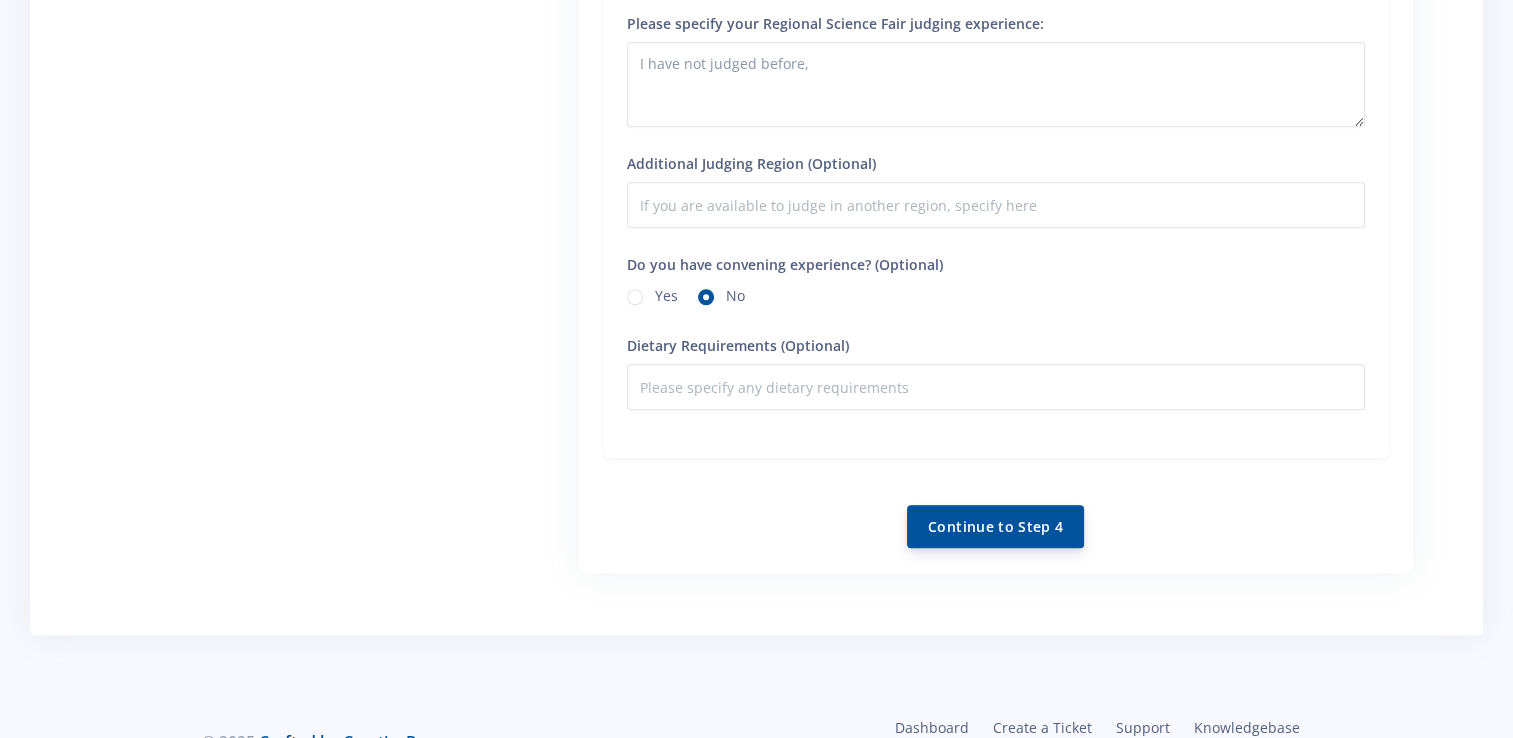 click on "Continue to Step 4" at bounding box center (995, 526) 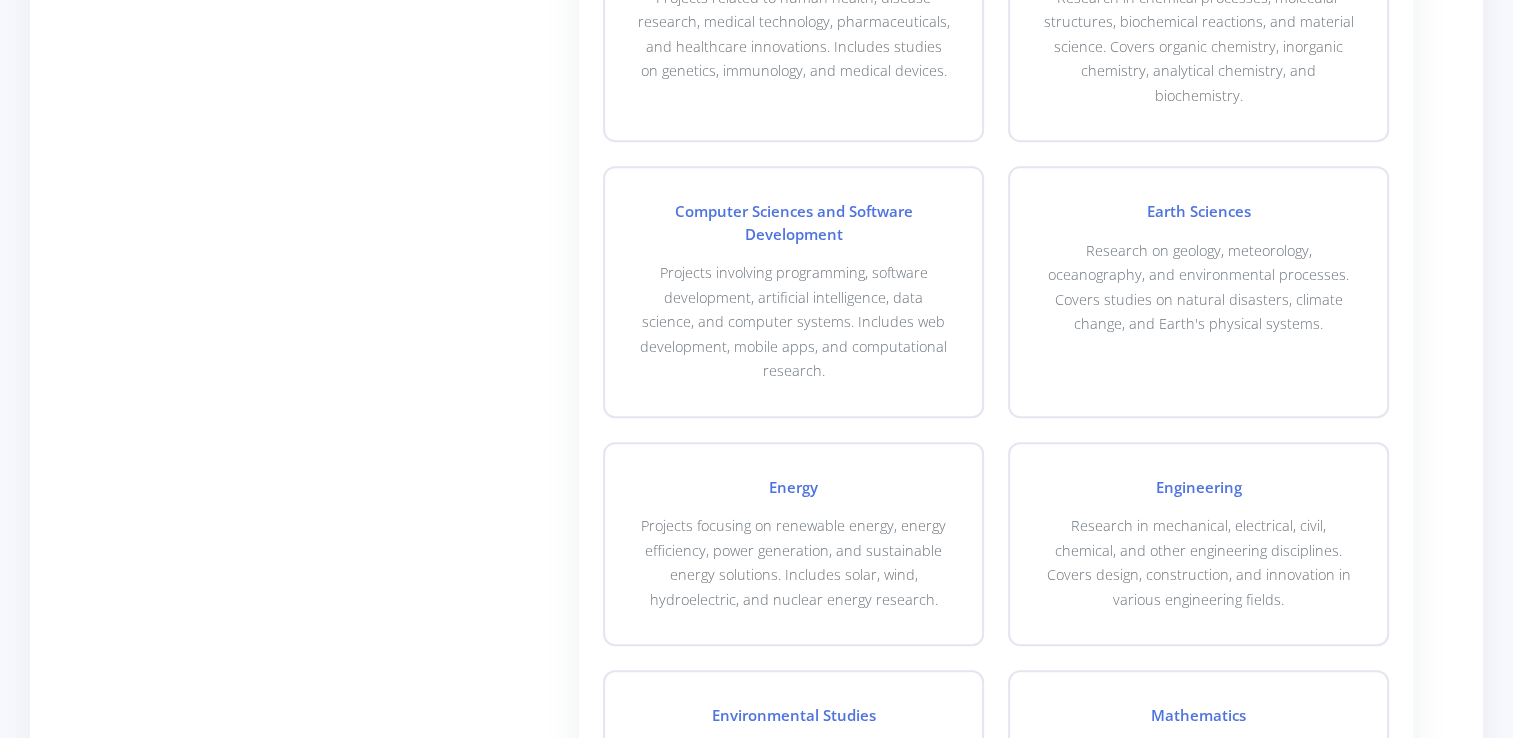 scroll, scrollTop: 800, scrollLeft: 0, axis: vertical 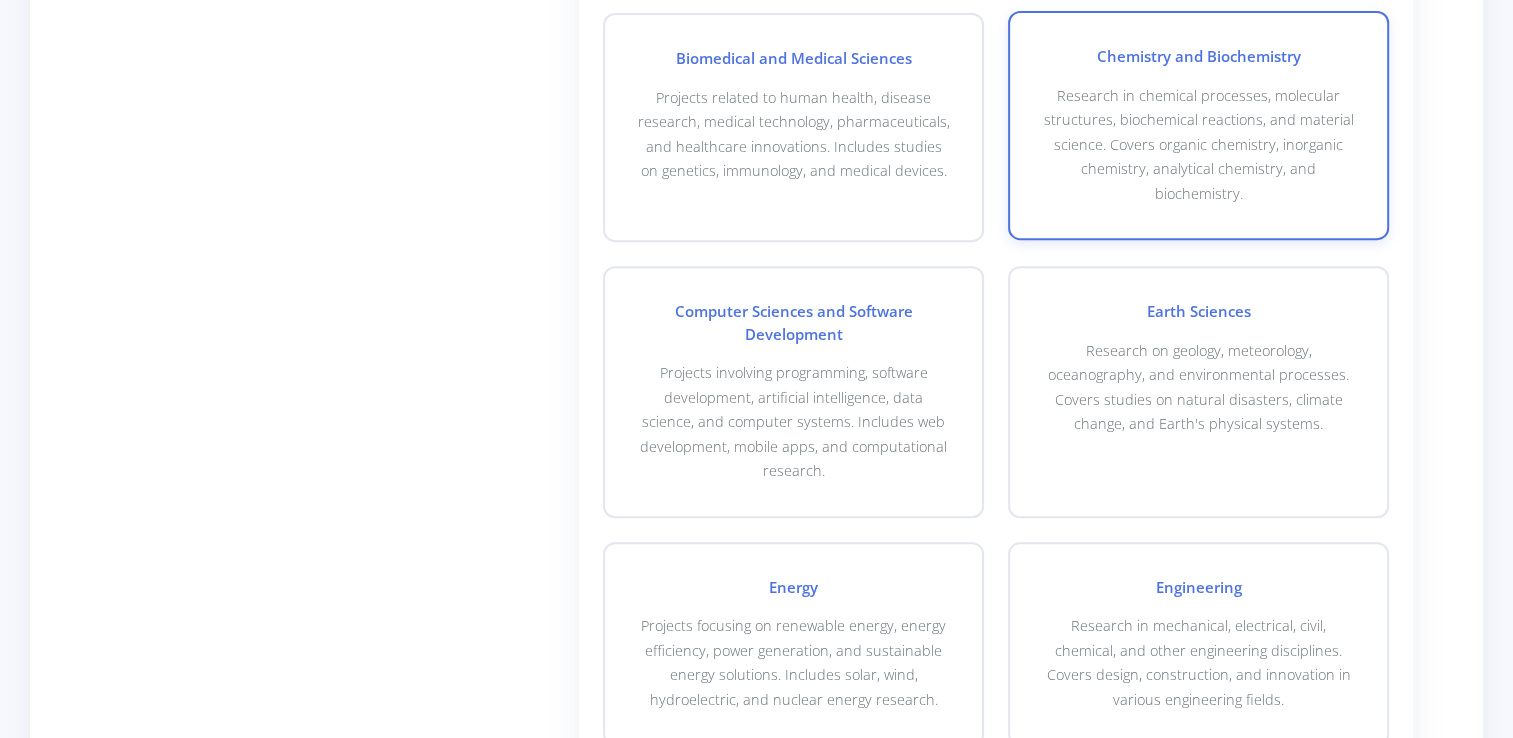 click on "Research in chemical processes, molecular structures, biochemical reactions, and material science. Covers organic chemistry, inorganic chemistry, analytical chemistry, and biochemistry." at bounding box center [1198, 145] 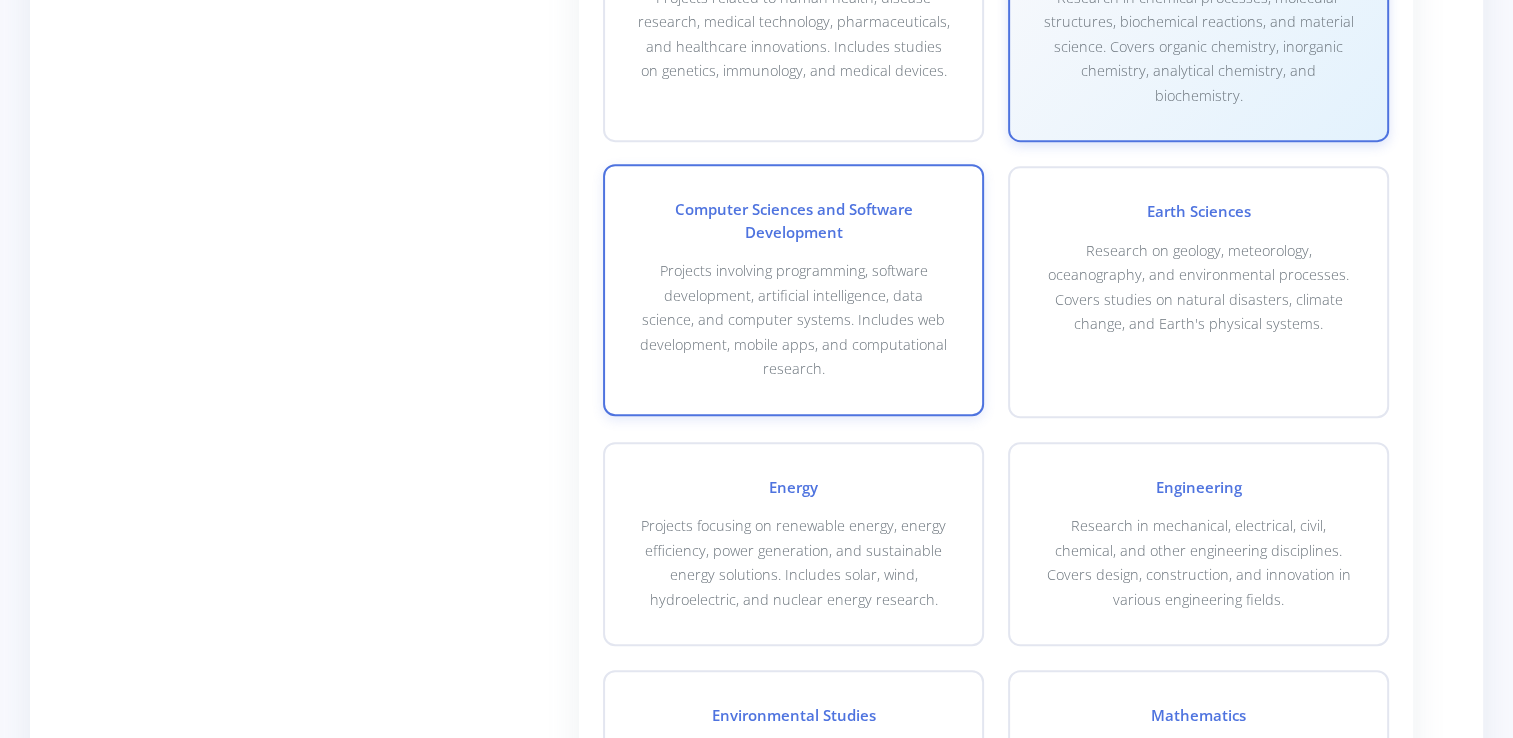 scroll, scrollTop: 1000, scrollLeft: 0, axis: vertical 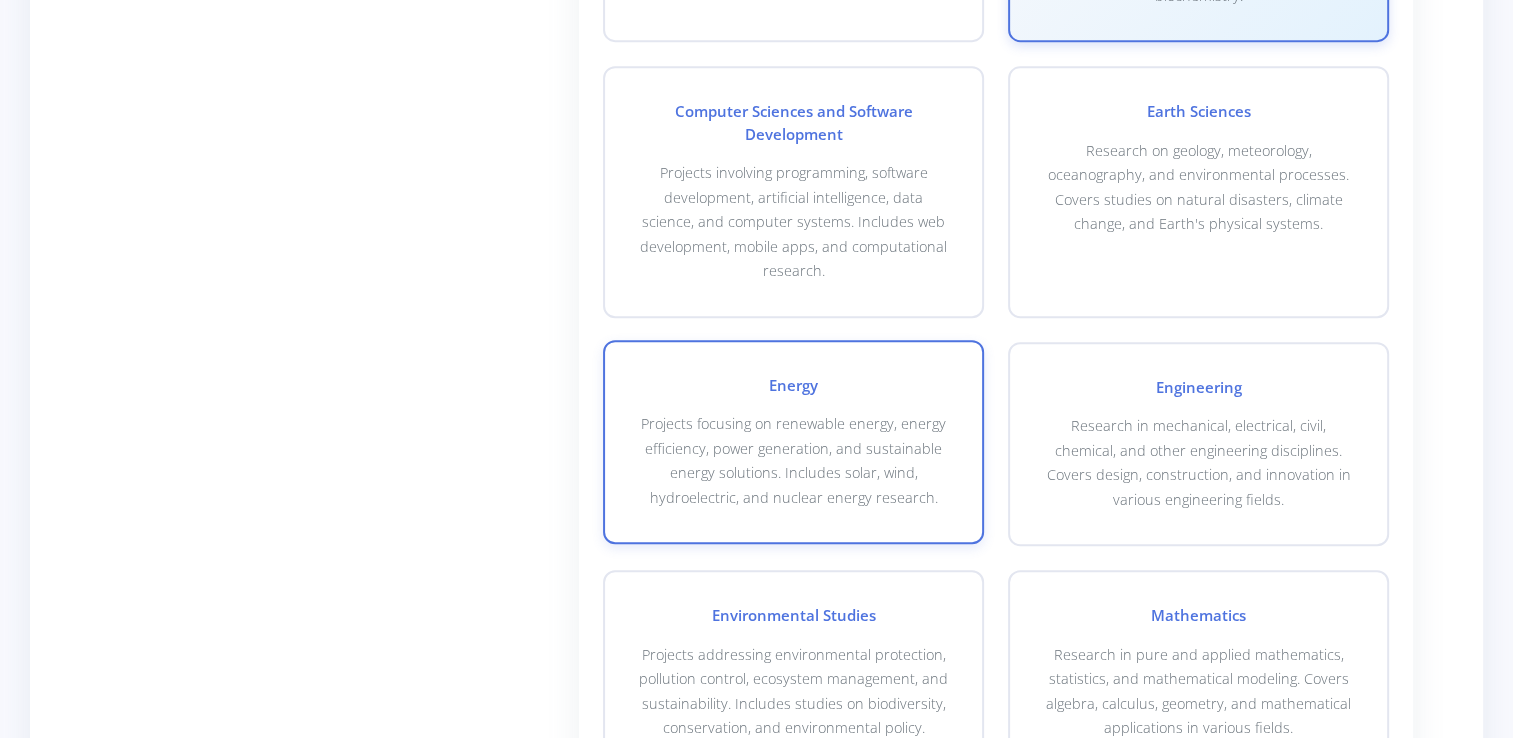click on "Projects focusing on renewable energy, energy efficiency, power generation, and sustainable energy solutions. Includes solar, wind, hydroelectric, and nuclear energy research." at bounding box center (793, 461) 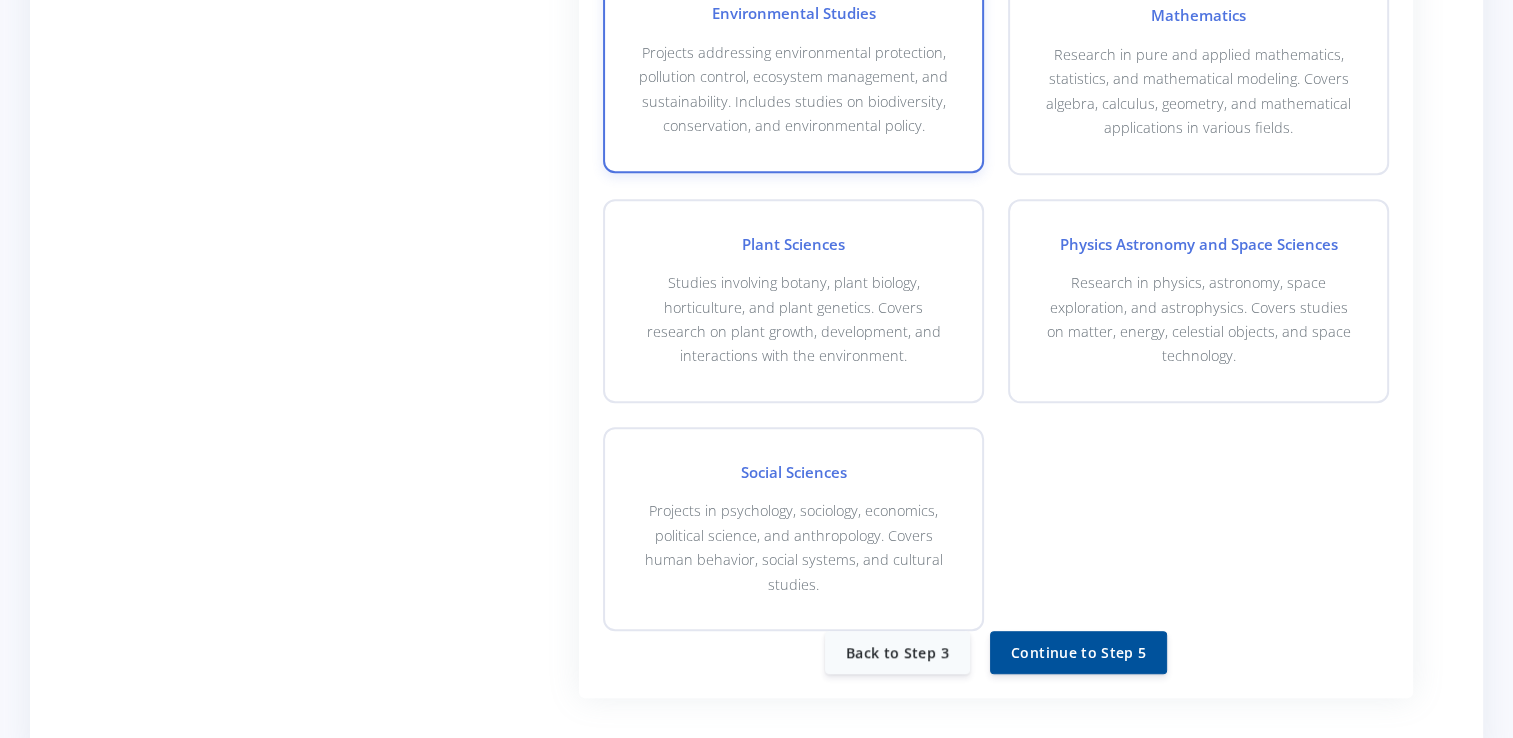 scroll, scrollTop: 1700, scrollLeft: 0, axis: vertical 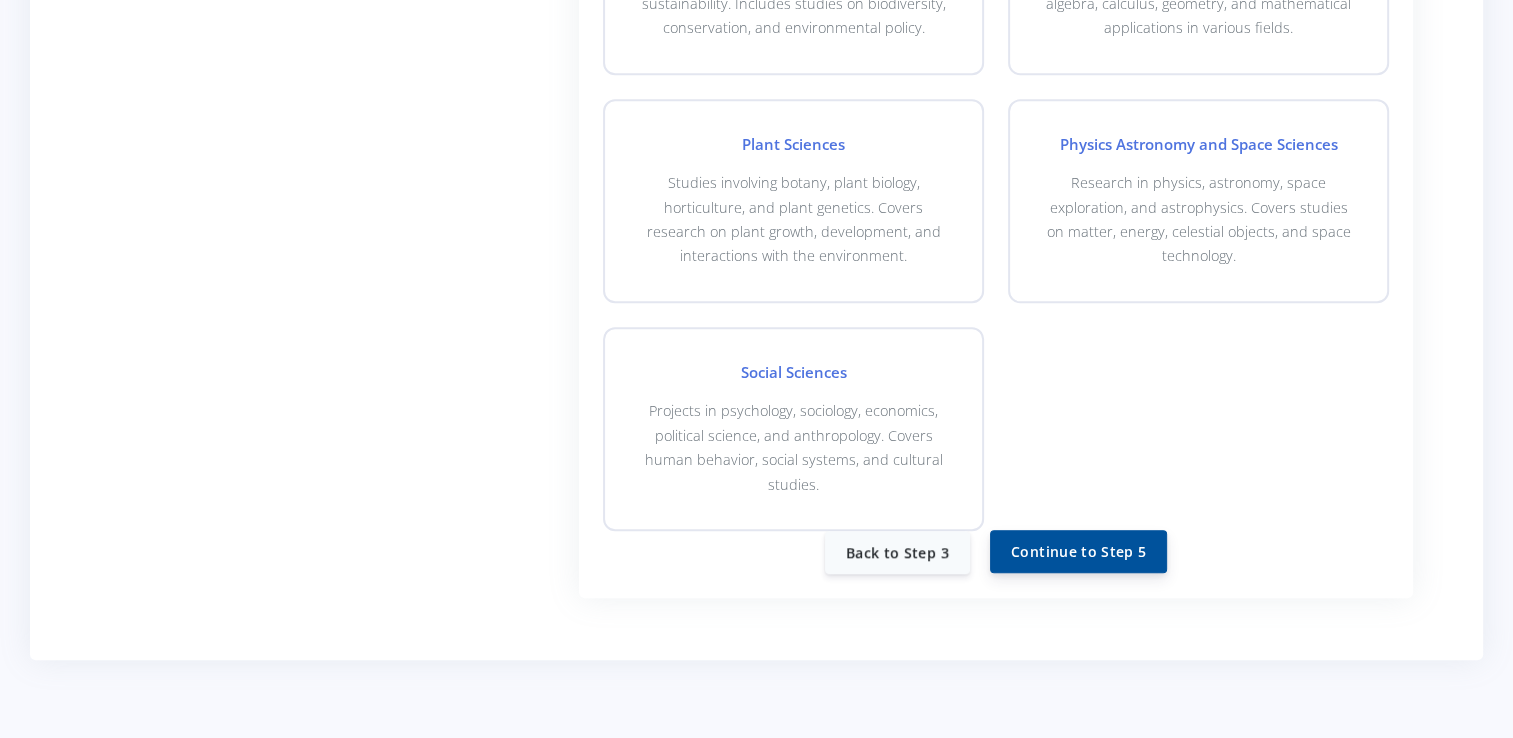 click on "Continue to Step 5" at bounding box center [1078, 551] 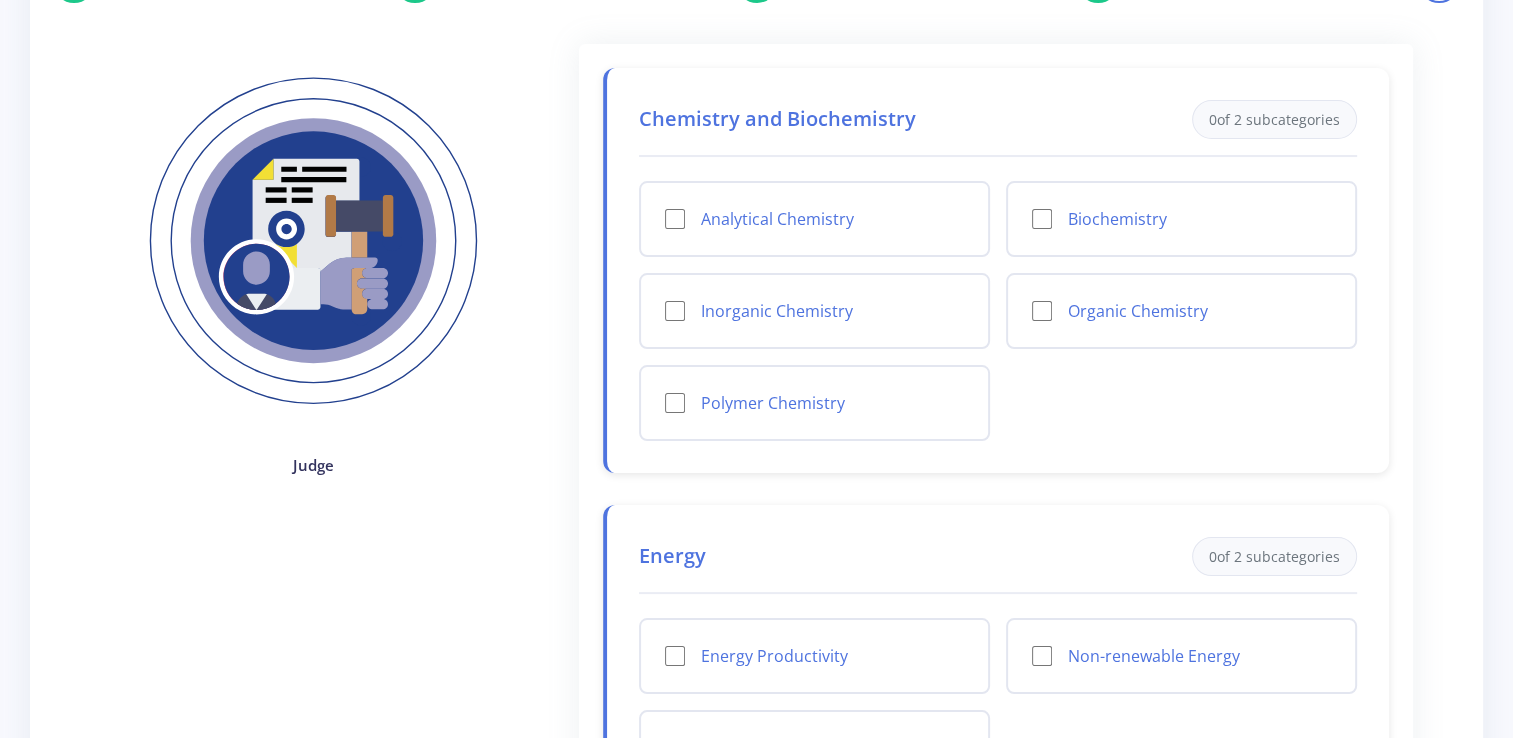 scroll, scrollTop: 100, scrollLeft: 0, axis: vertical 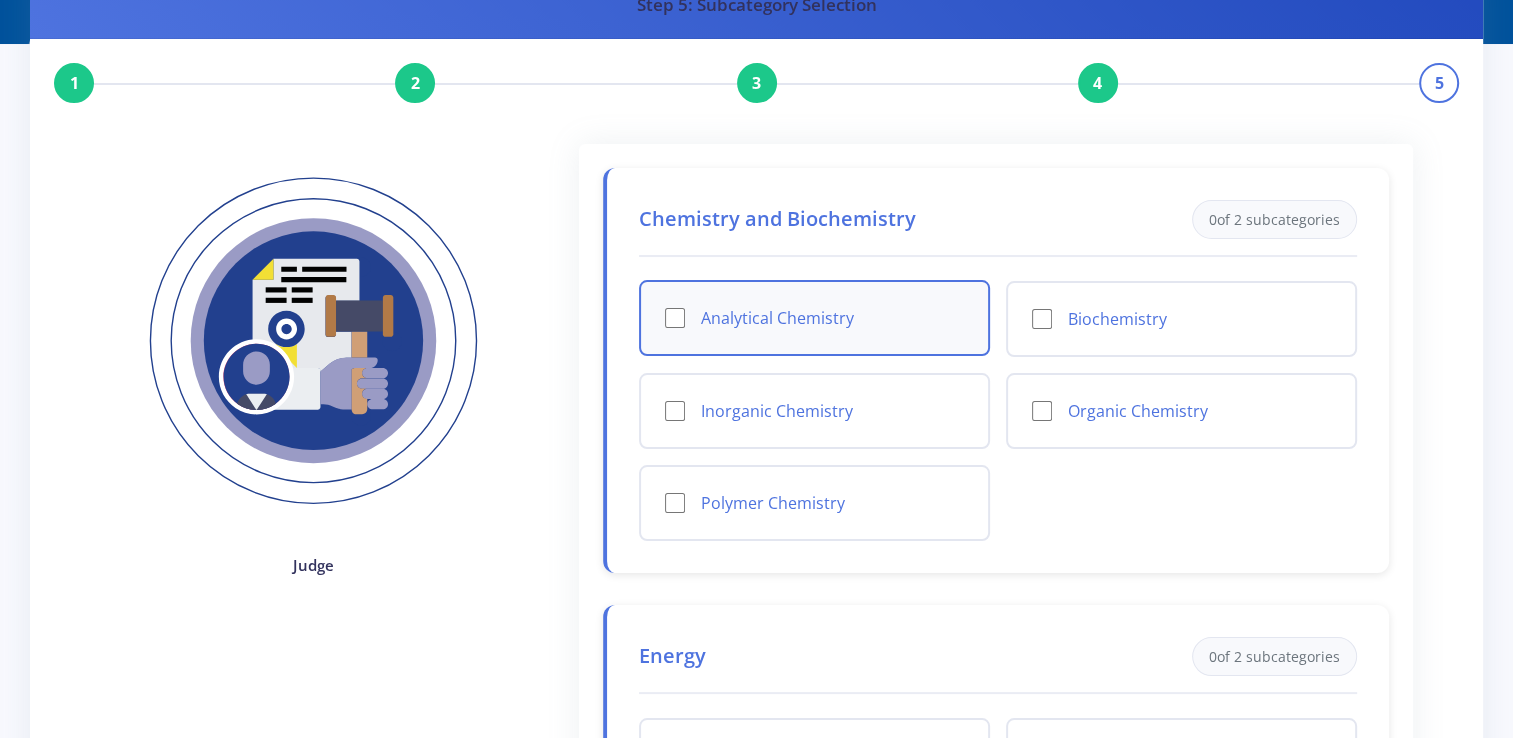 click on "Analytical Chemistry" at bounding box center [675, 318] 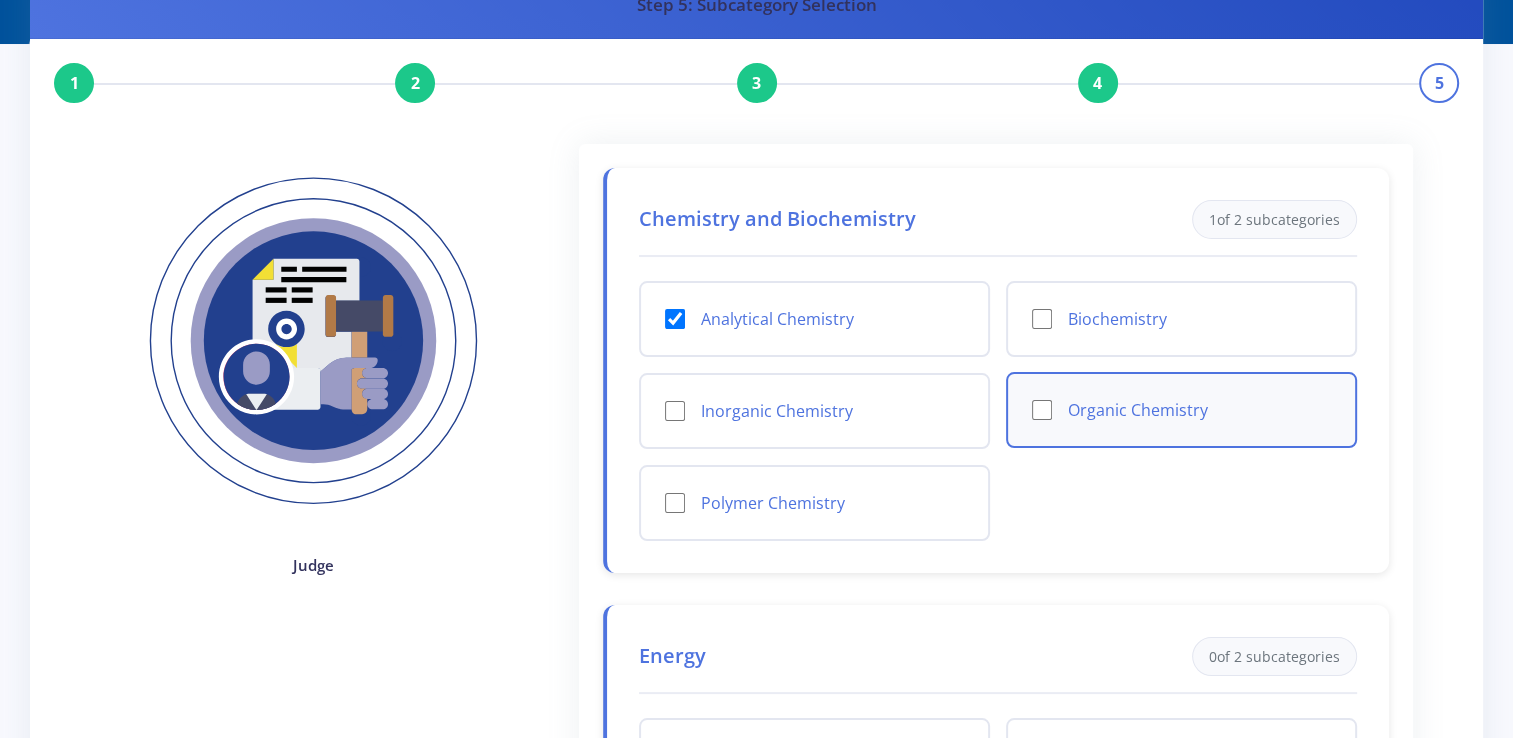 click on "Organic Chemistry" at bounding box center [1042, 410] 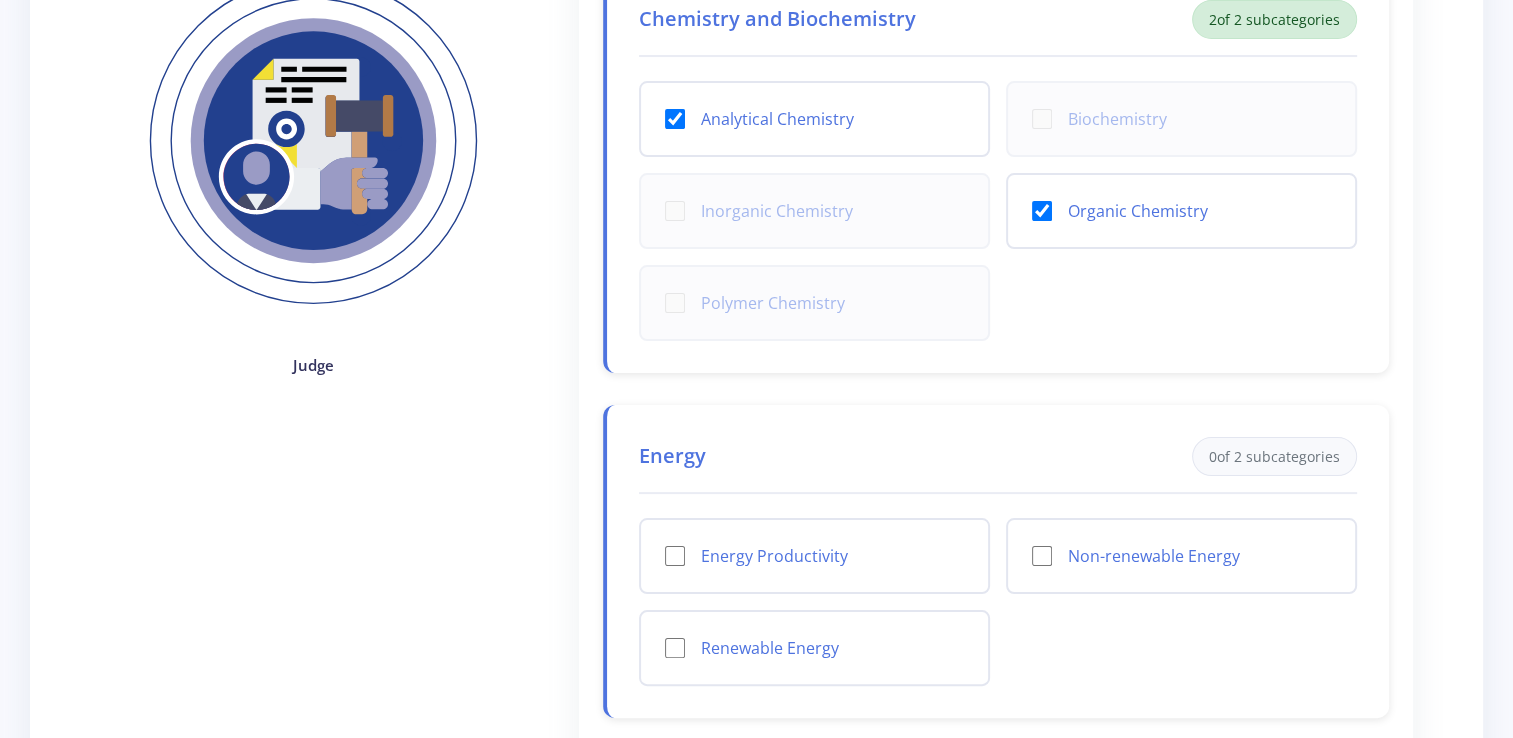 scroll, scrollTop: 400, scrollLeft: 0, axis: vertical 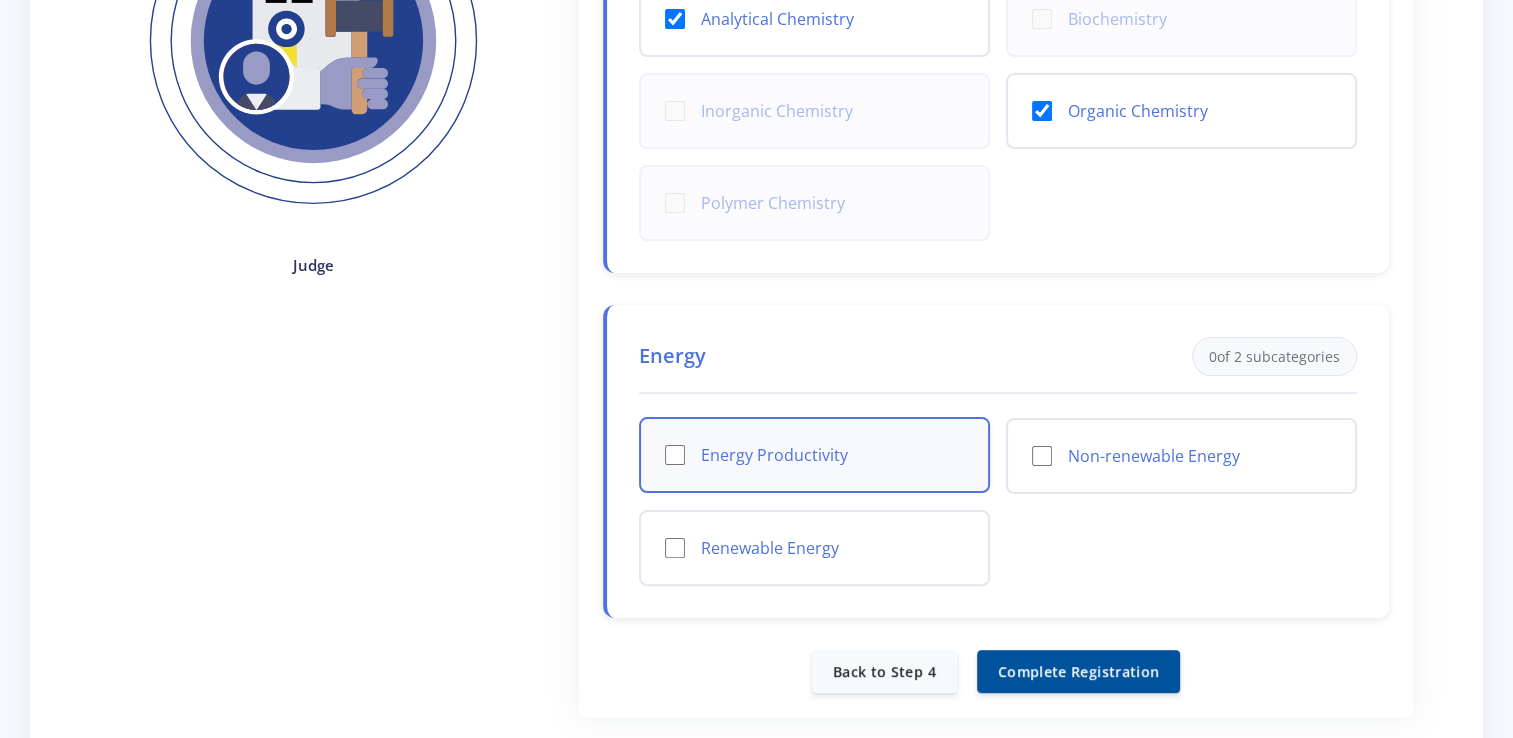 click on "Energy Productivity" at bounding box center [675, 455] 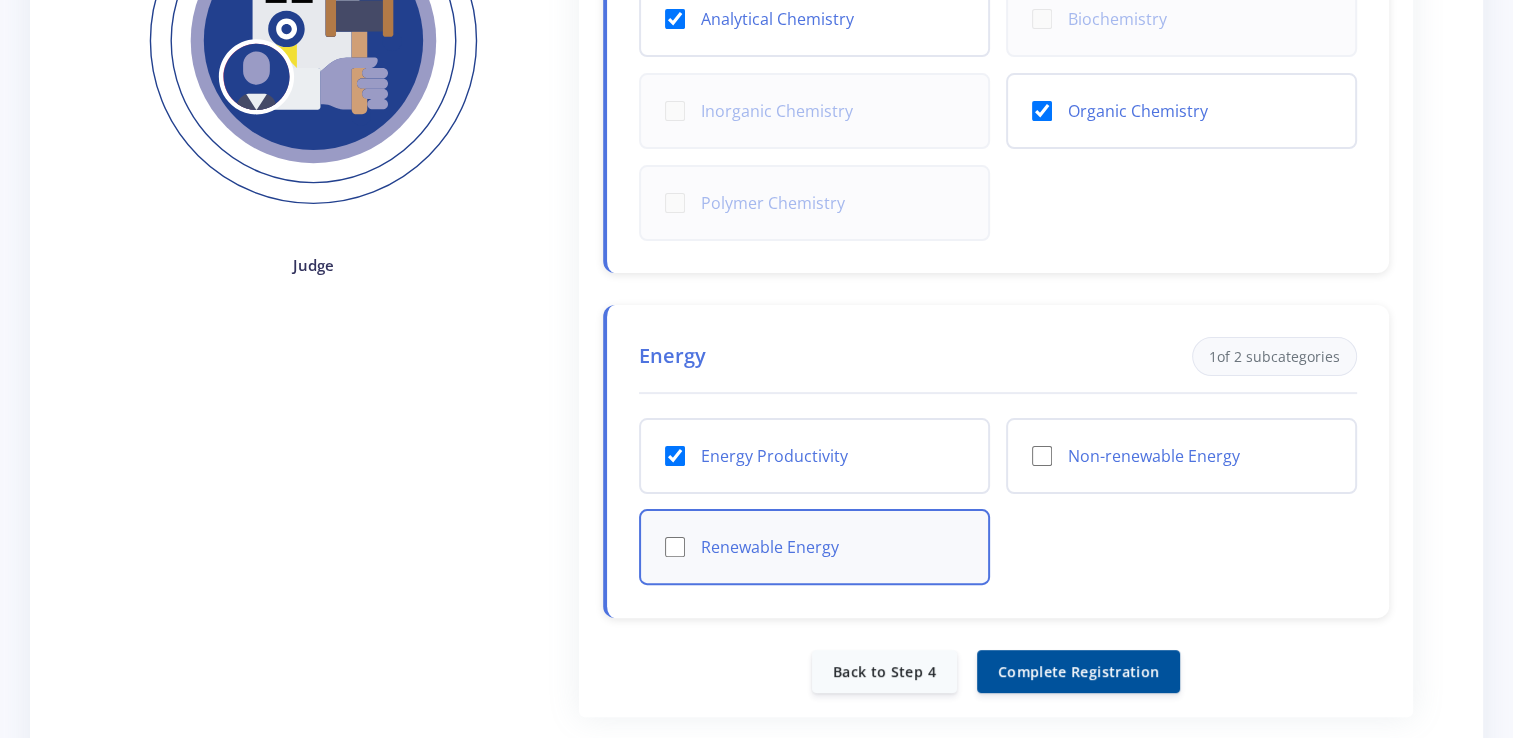 click on "Renewable Energy" at bounding box center [675, 547] 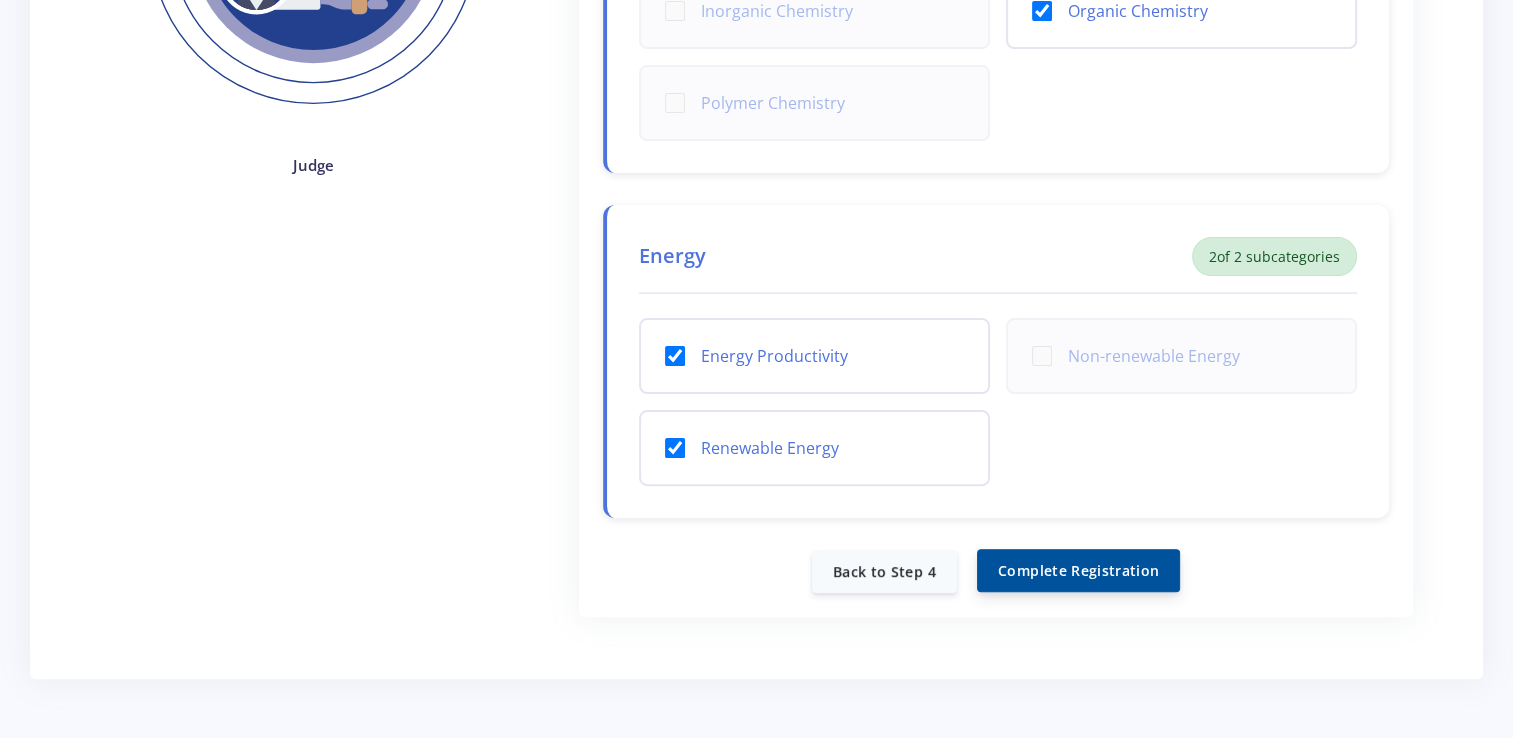 scroll, scrollTop: 617, scrollLeft: 0, axis: vertical 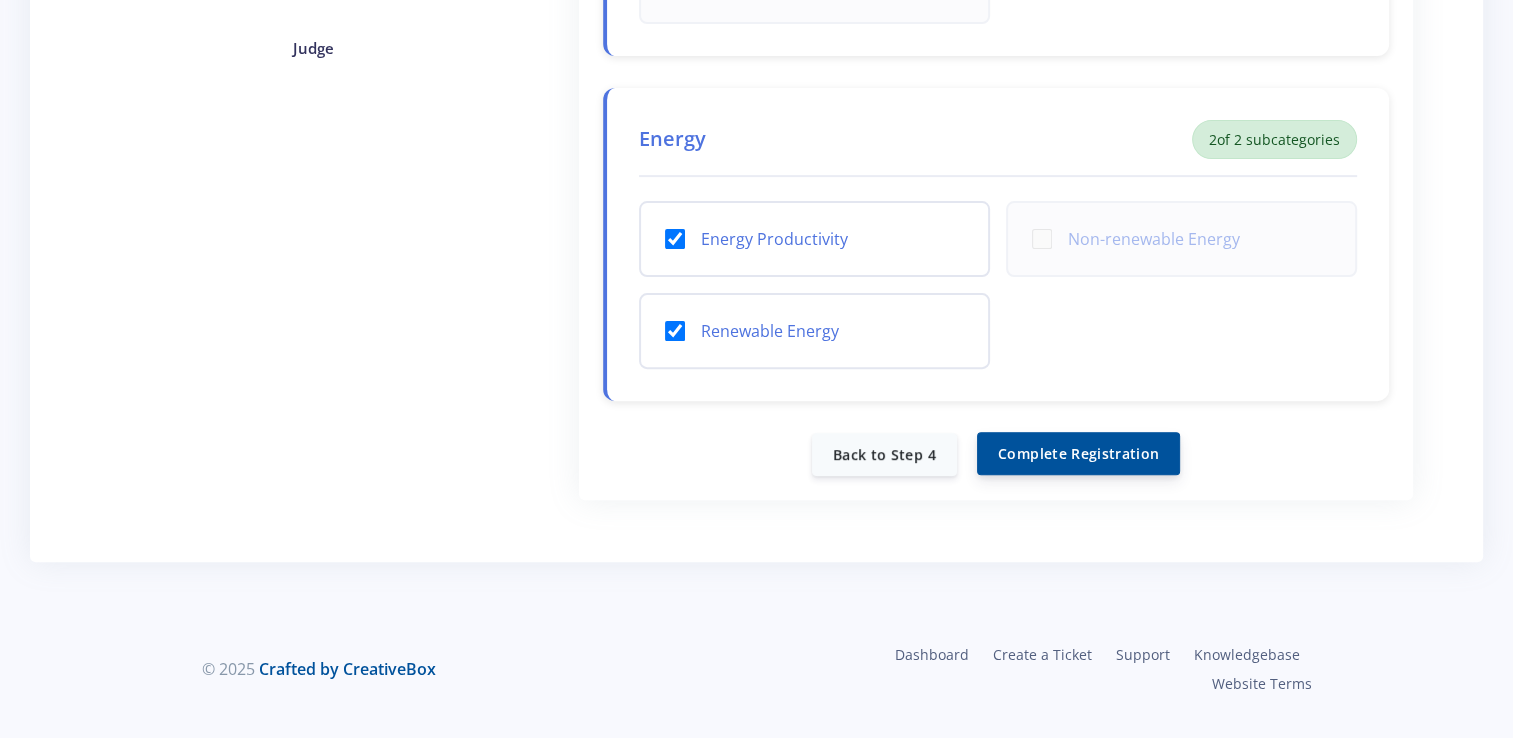 click on "Complete Registration" at bounding box center (1078, 453) 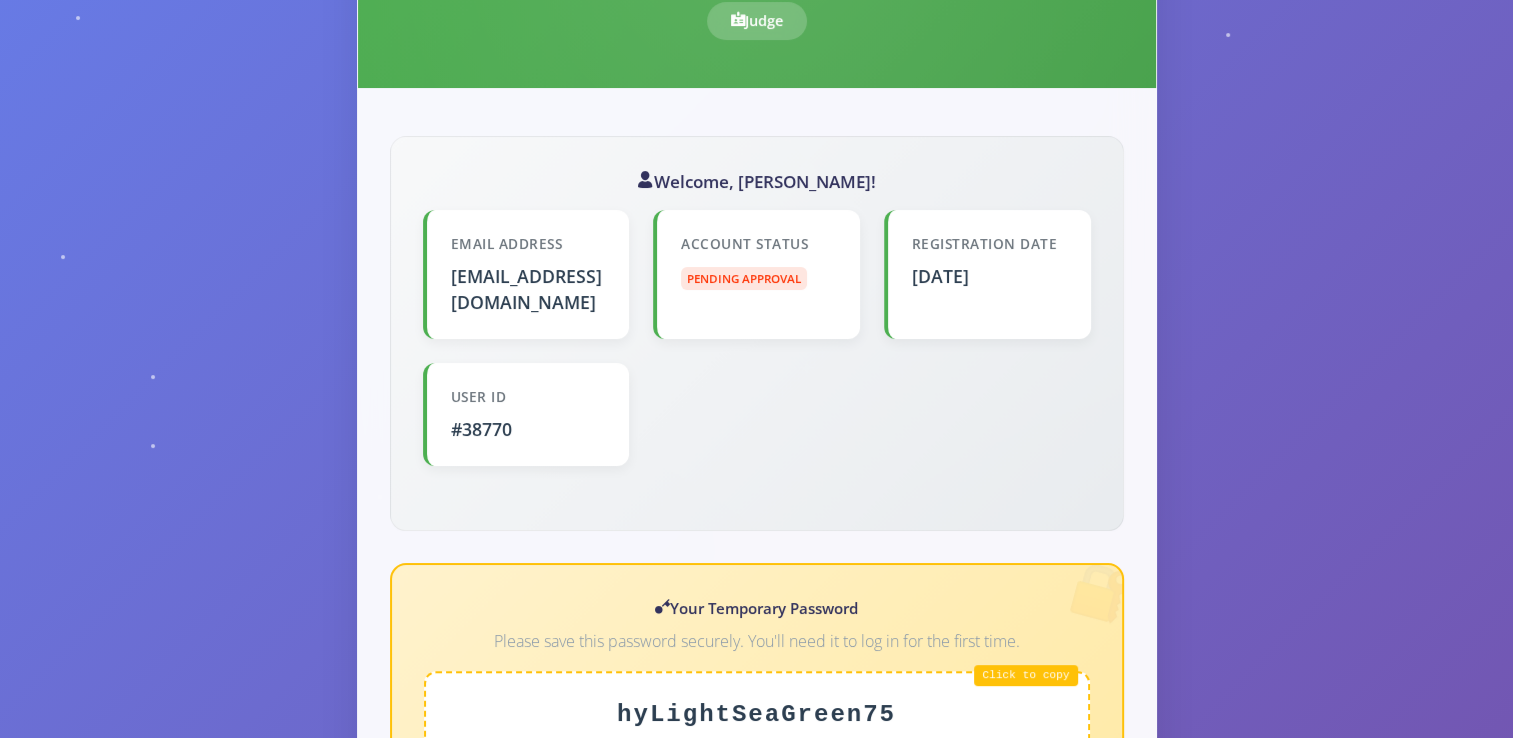 scroll, scrollTop: 500, scrollLeft: 0, axis: vertical 